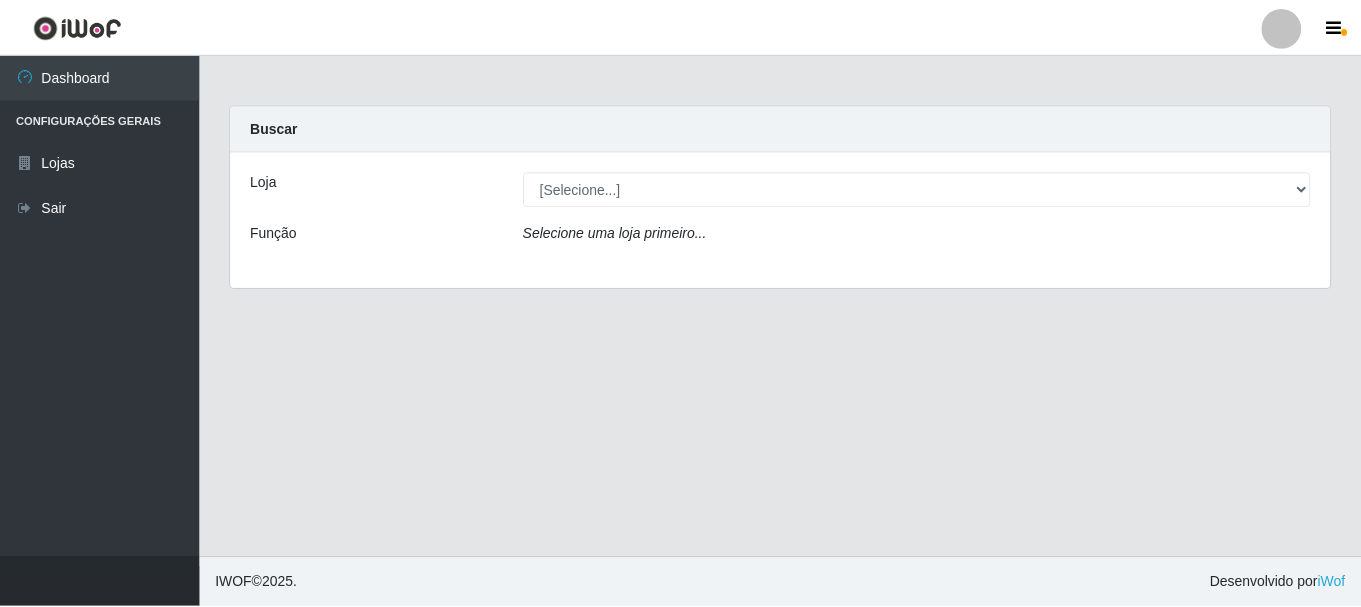 scroll, scrollTop: 0, scrollLeft: 0, axis: both 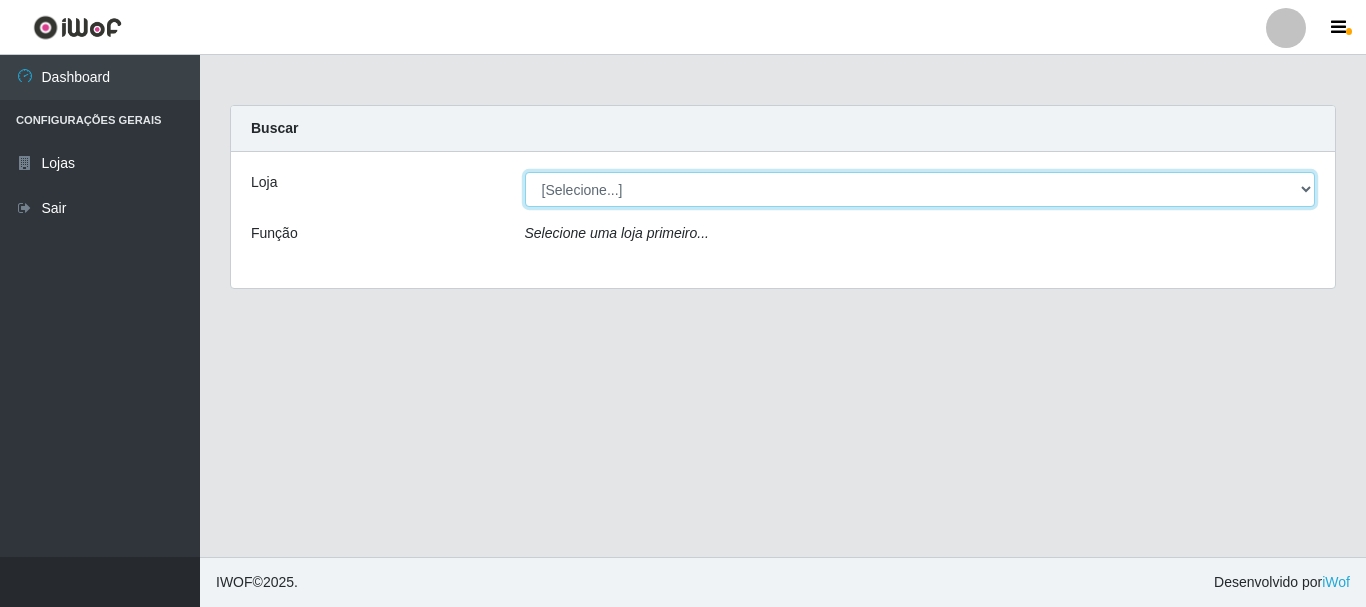 drag, startPoint x: 1309, startPoint y: 187, endPoint x: 1294, endPoint y: 186, distance: 15.033297 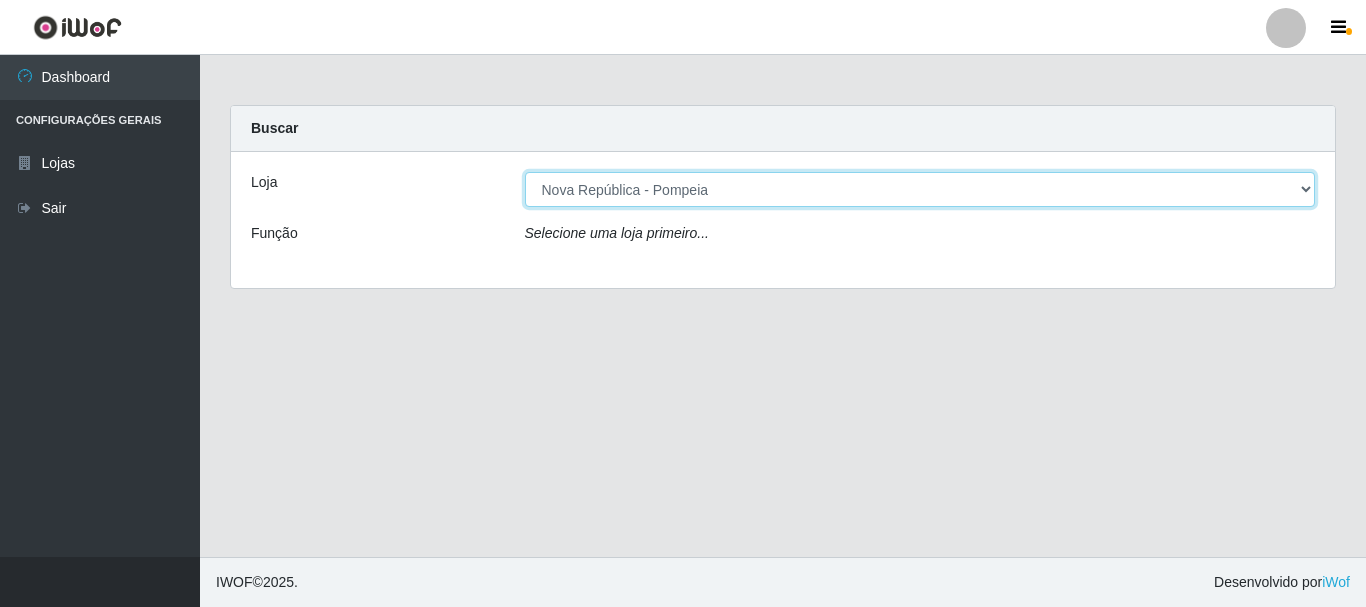 click on "[Selecione...] [GEOGRAPHIC_DATA] [GEOGRAPHIC_DATA]" at bounding box center [920, 189] 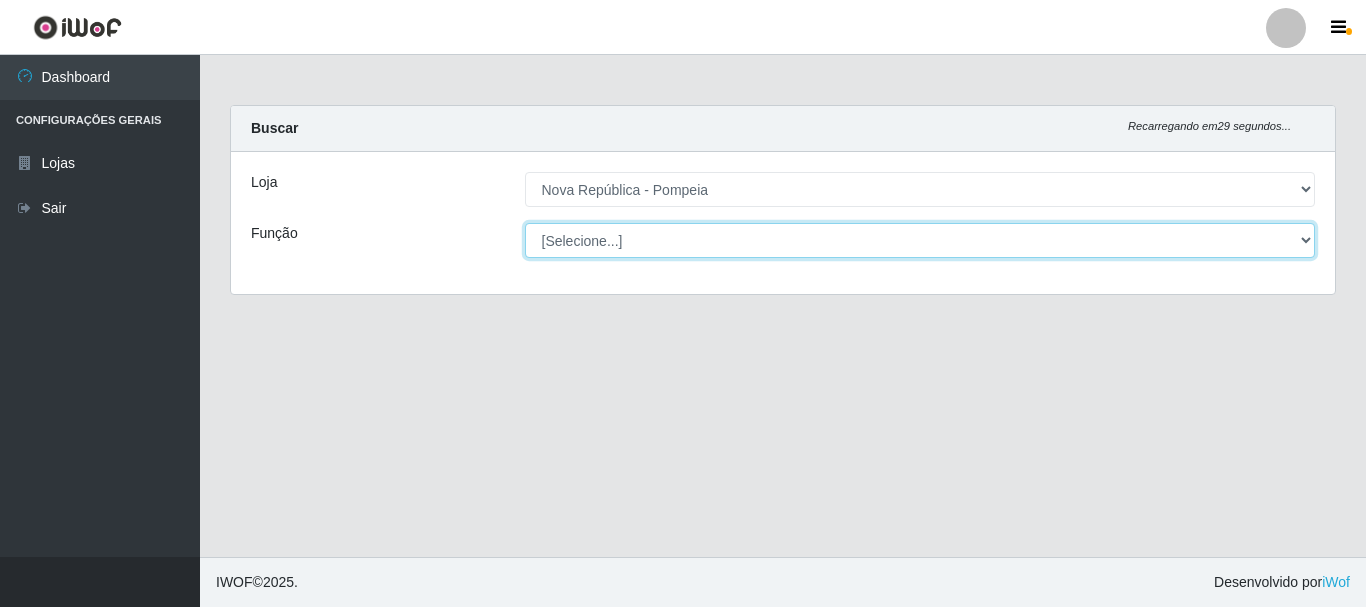 click on "[Selecione...] Balconista Operador de Caixa Recepcionista Repositor" at bounding box center (920, 240) 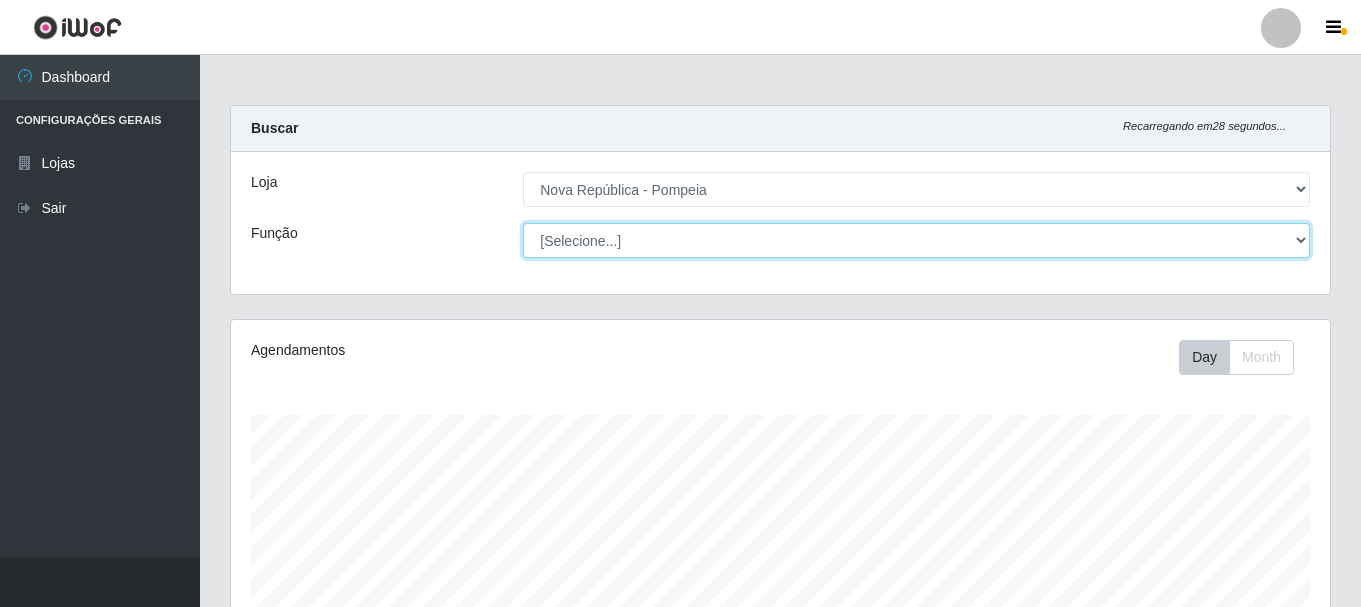 scroll, scrollTop: 999585, scrollLeft: 998901, axis: both 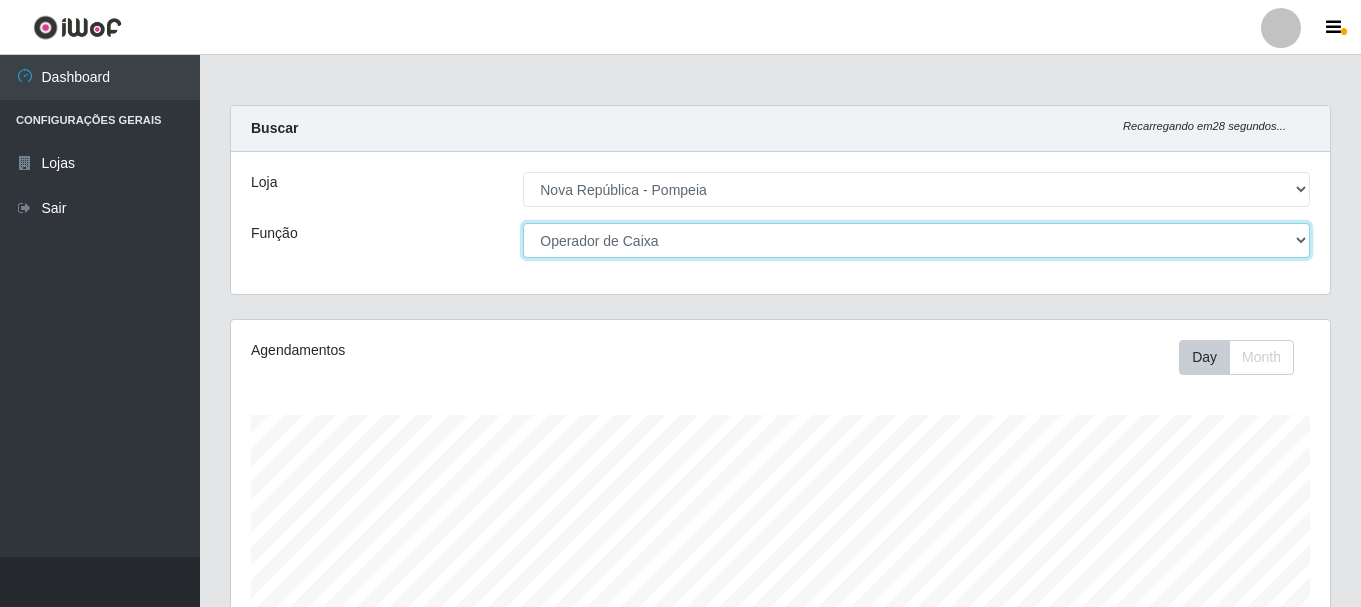 click on "[Selecione...] Balconista Operador de Caixa Recepcionista Repositor" at bounding box center [916, 240] 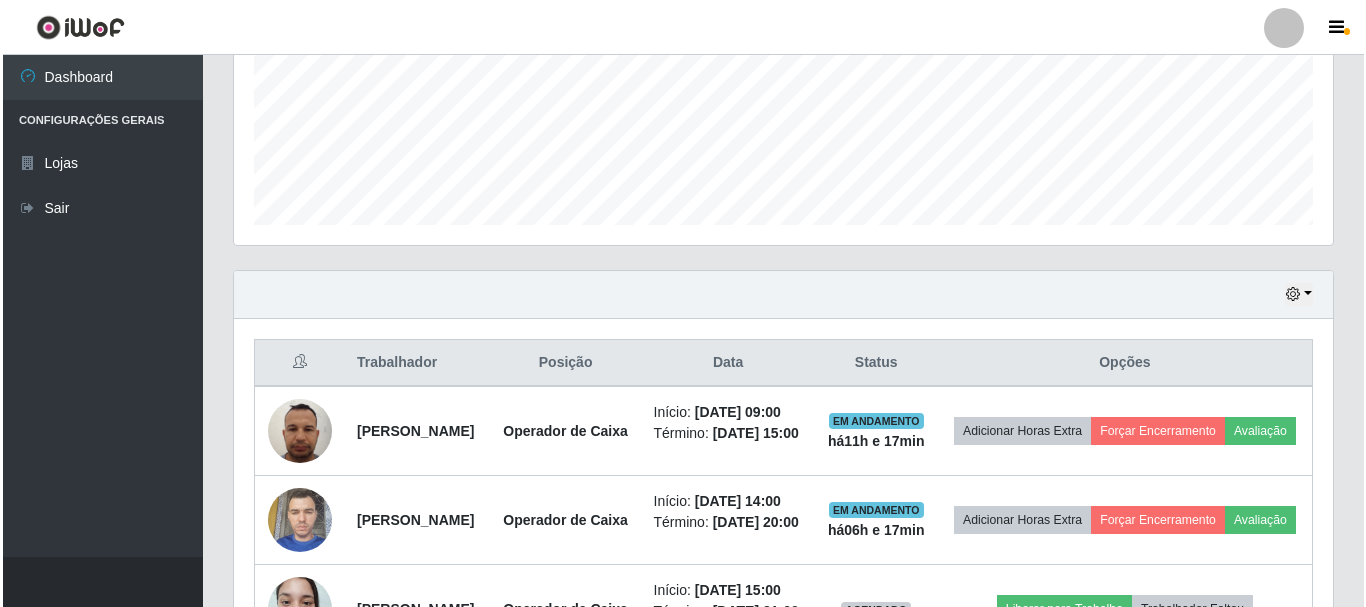 scroll, scrollTop: 524, scrollLeft: 0, axis: vertical 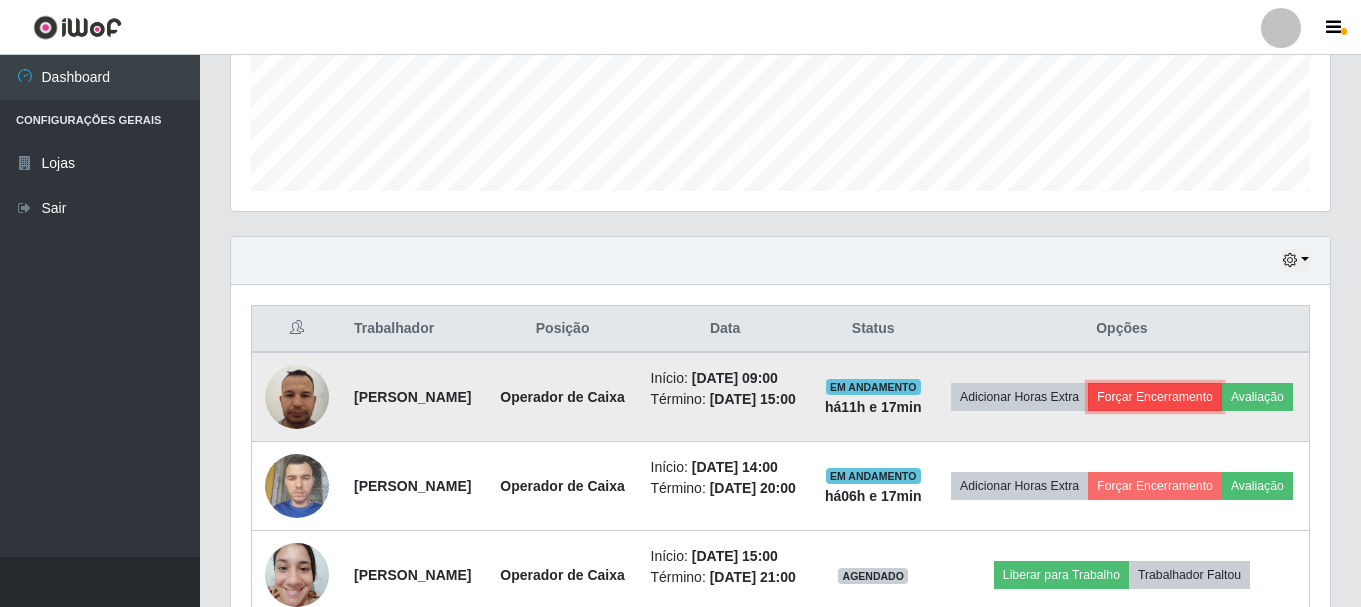 click on "Forçar Encerramento" at bounding box center (1155, 397) 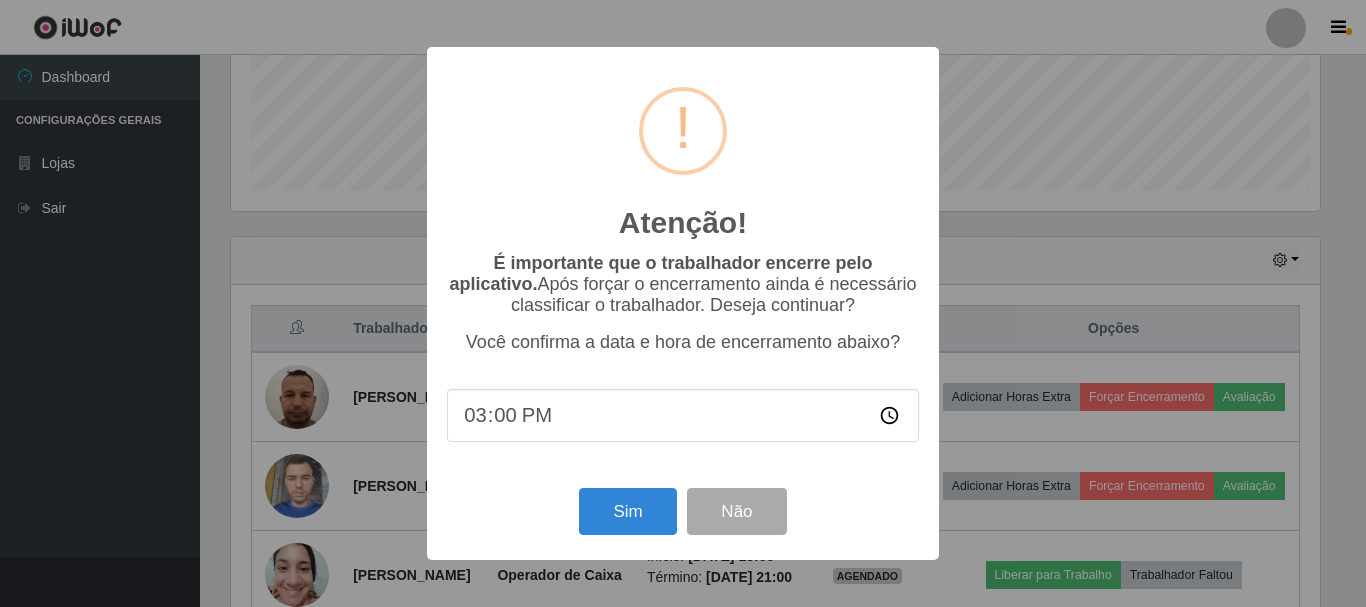 scroll, scrollTop: 999585, scrollLeft: 998911, axis: both 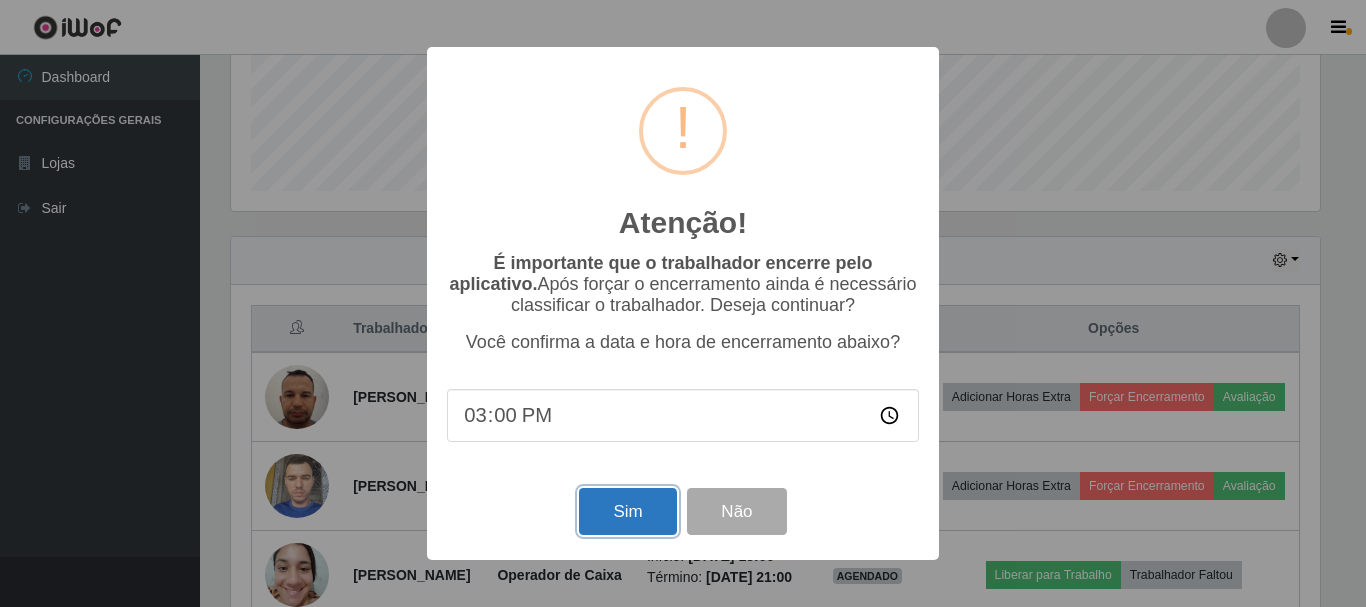 click on "Sim" at bounding box center [627, 511] 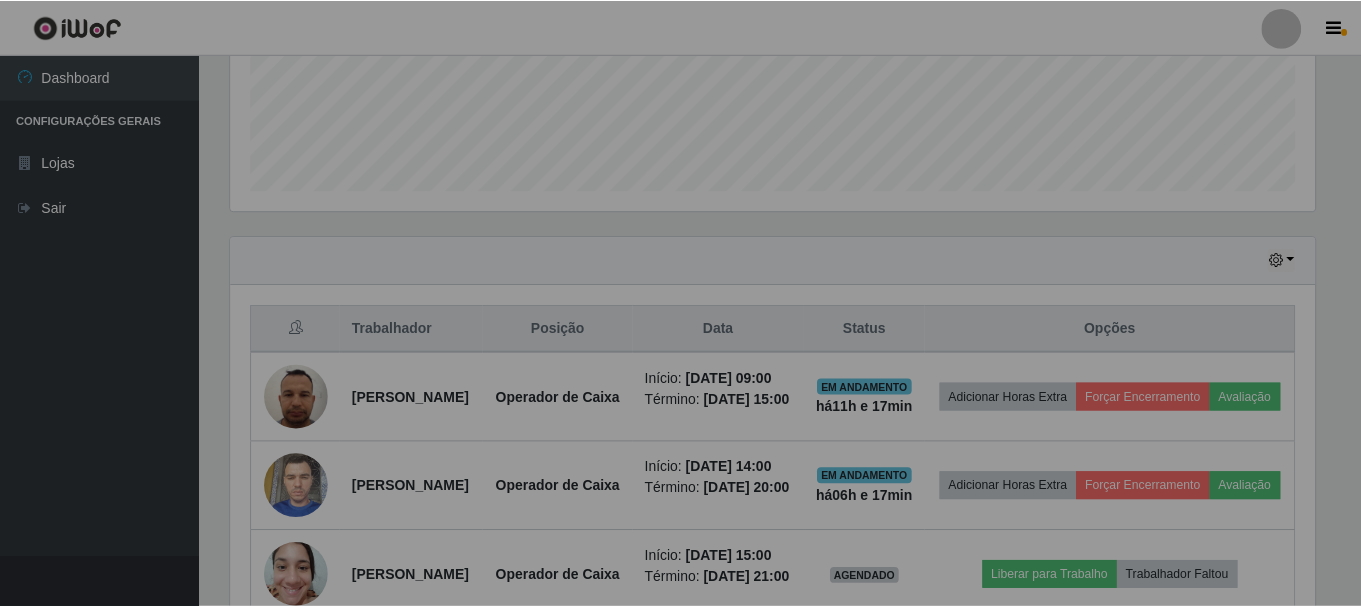 scroll, scrollTop: 999585, scrollLeft: 998901, axis: both 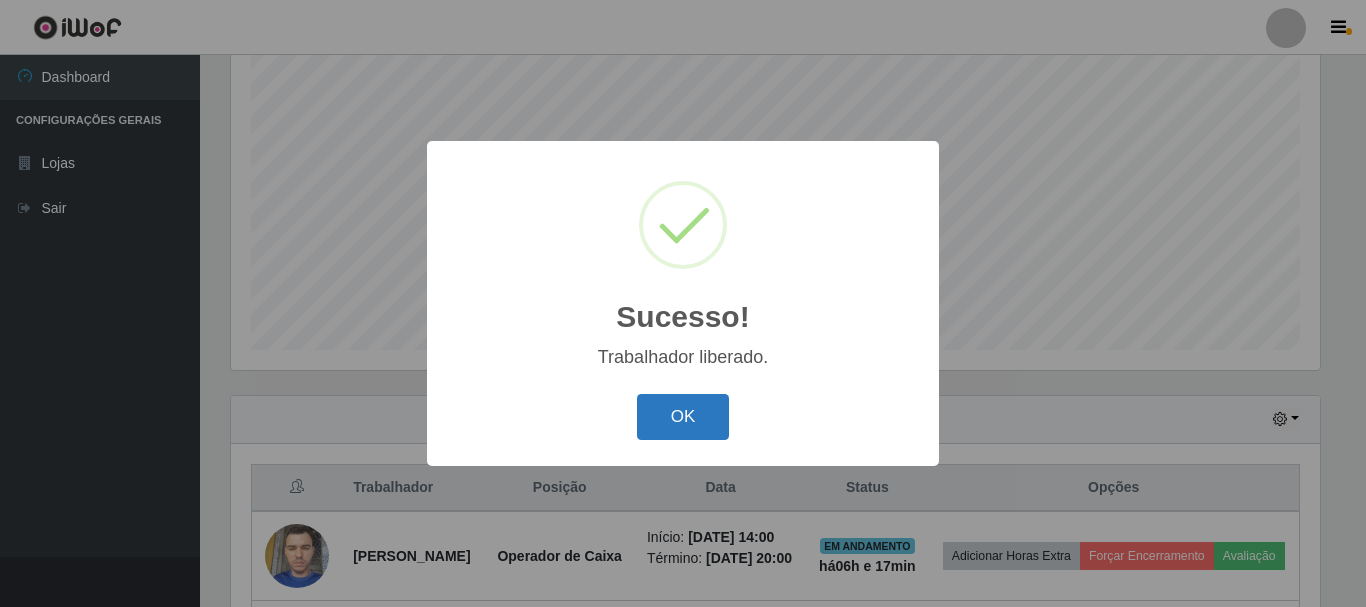 click on "OK" at bounding box center [683, 417] 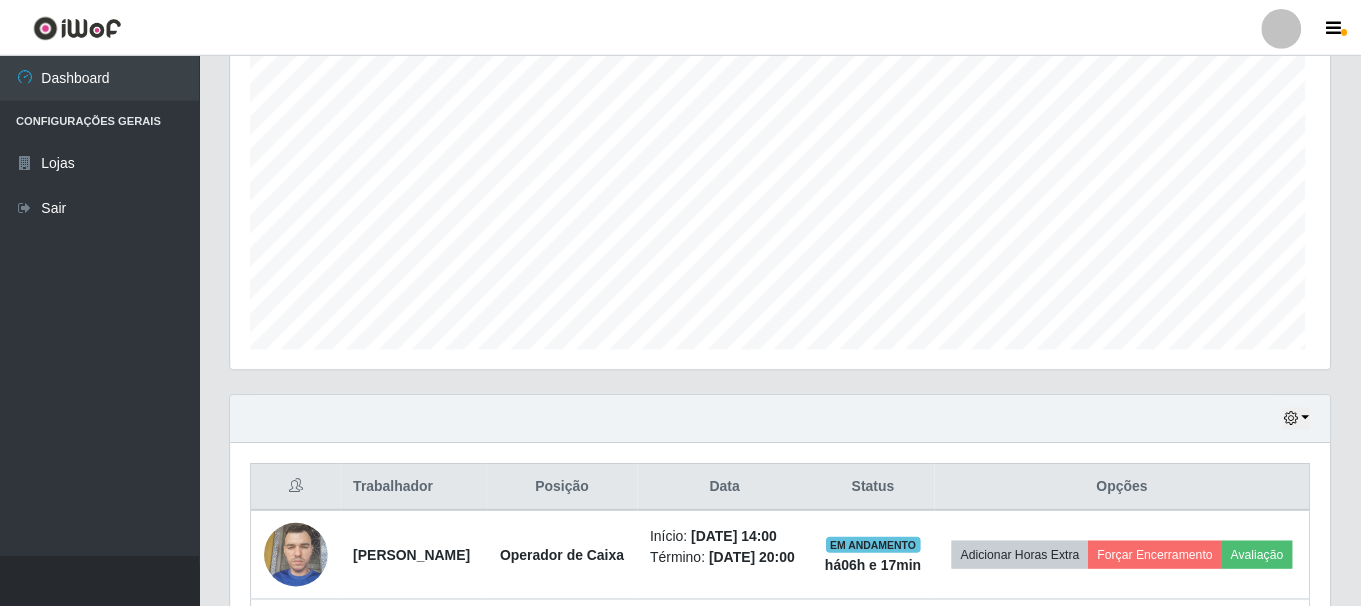scroll, scrollTop: 999585, scrollLeft: 998901, axis: both 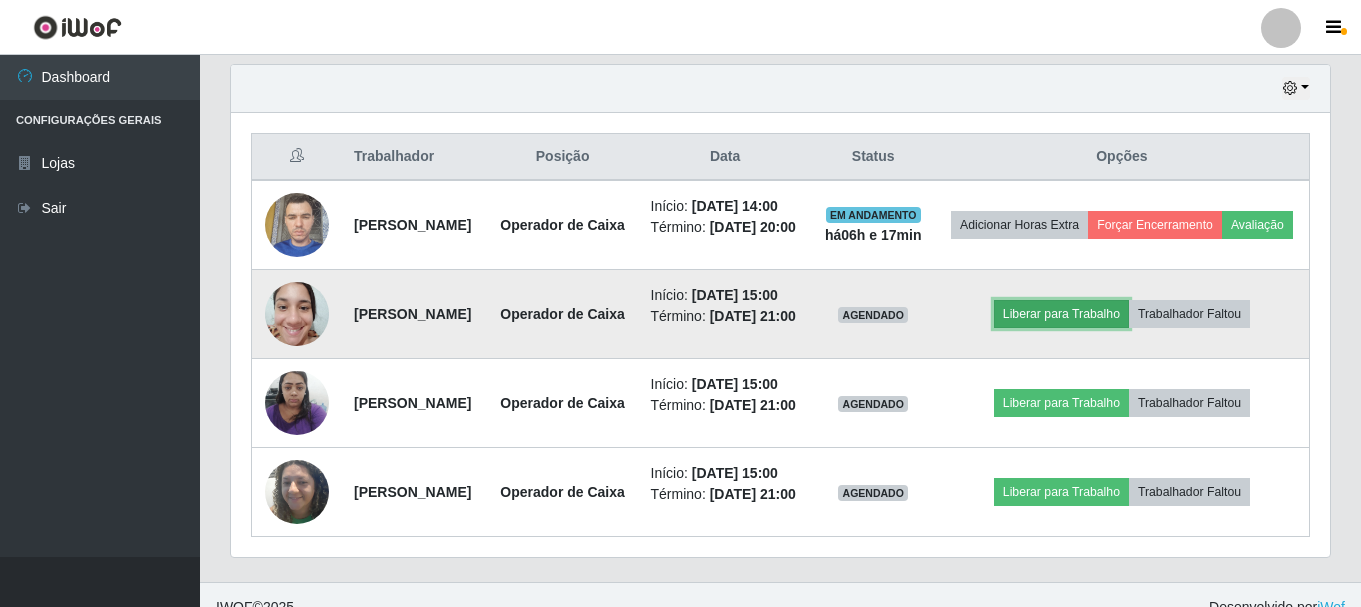 click on "Liberar para Trabalho" at bounding box center [1061, 314] 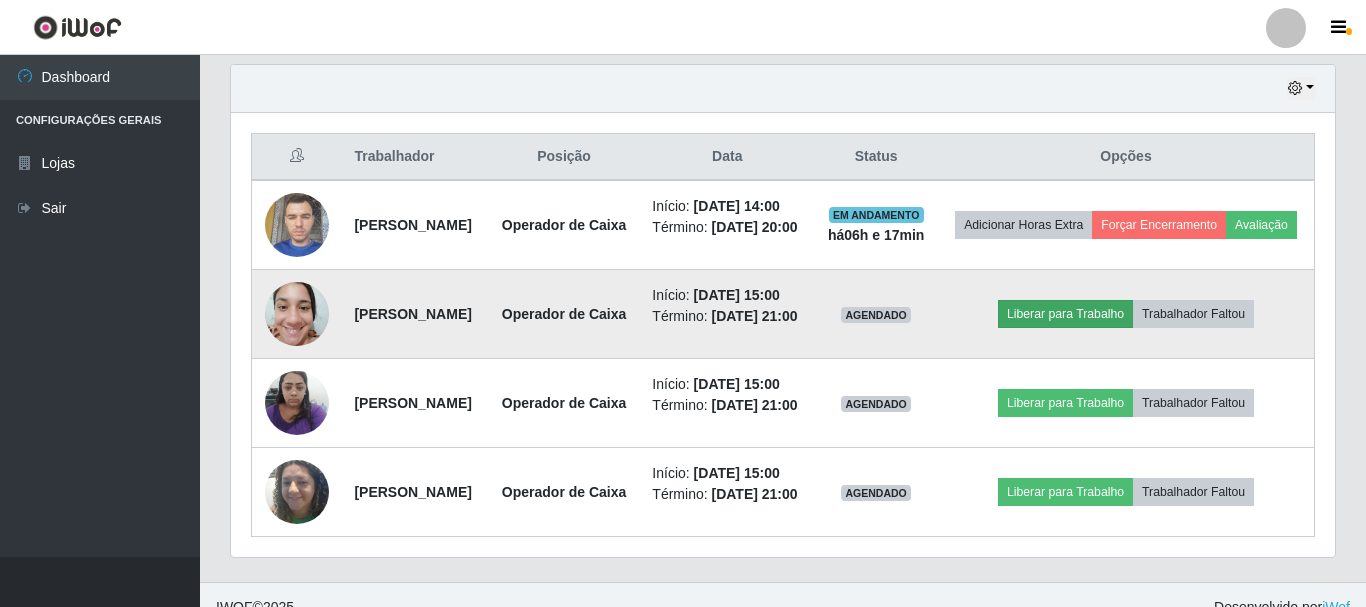 scroll, scrollTop: 999585, scrollLeft: 998911, axis: both 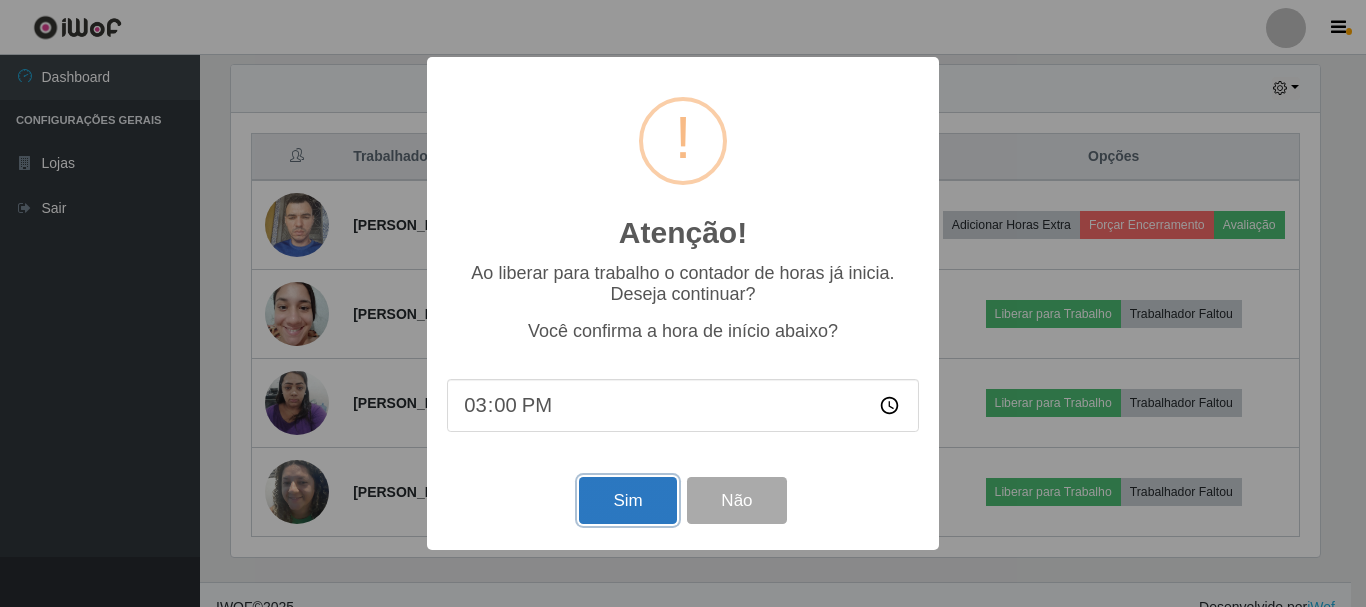 click on "Sim" at bounding box center [627, 500] 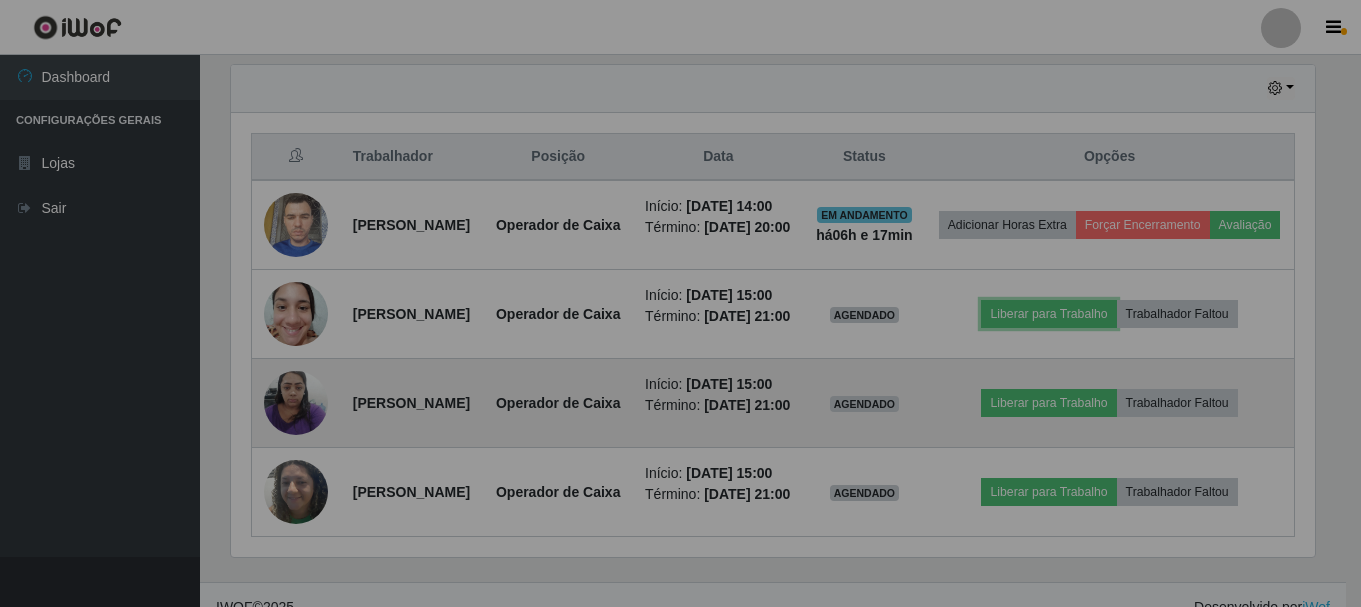 scroll, scrollTop: 999585, scrollLeft: 998901, axis: both 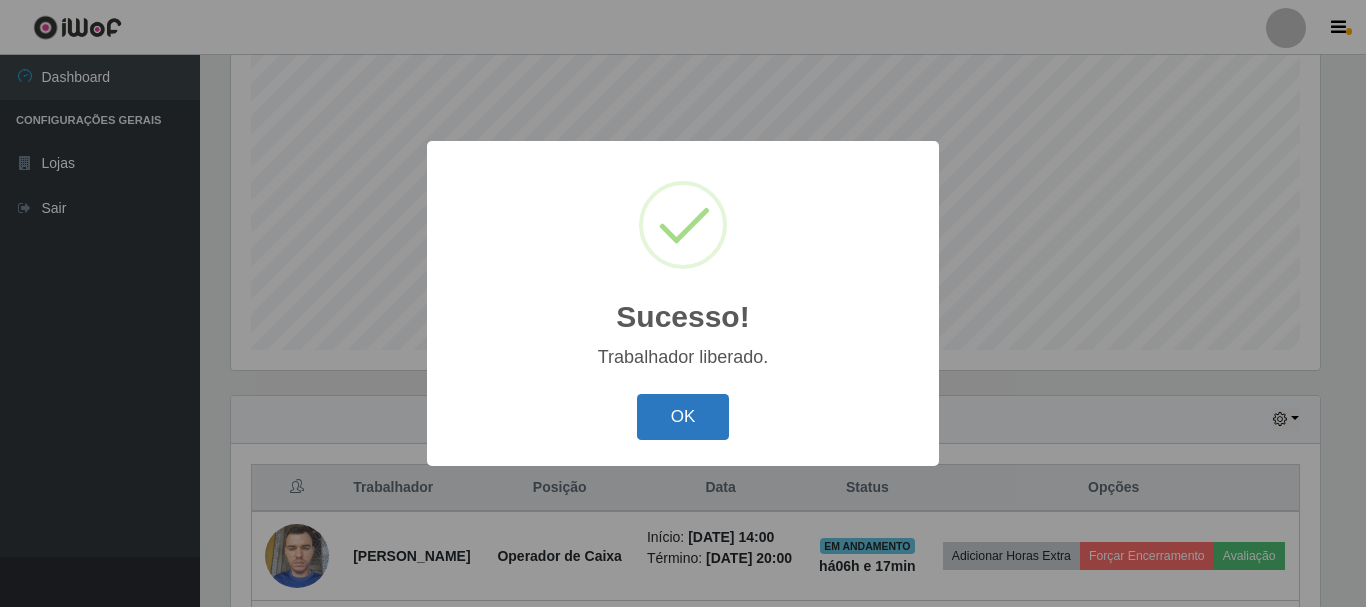 click on "OK" at bounding box center [683, 417] 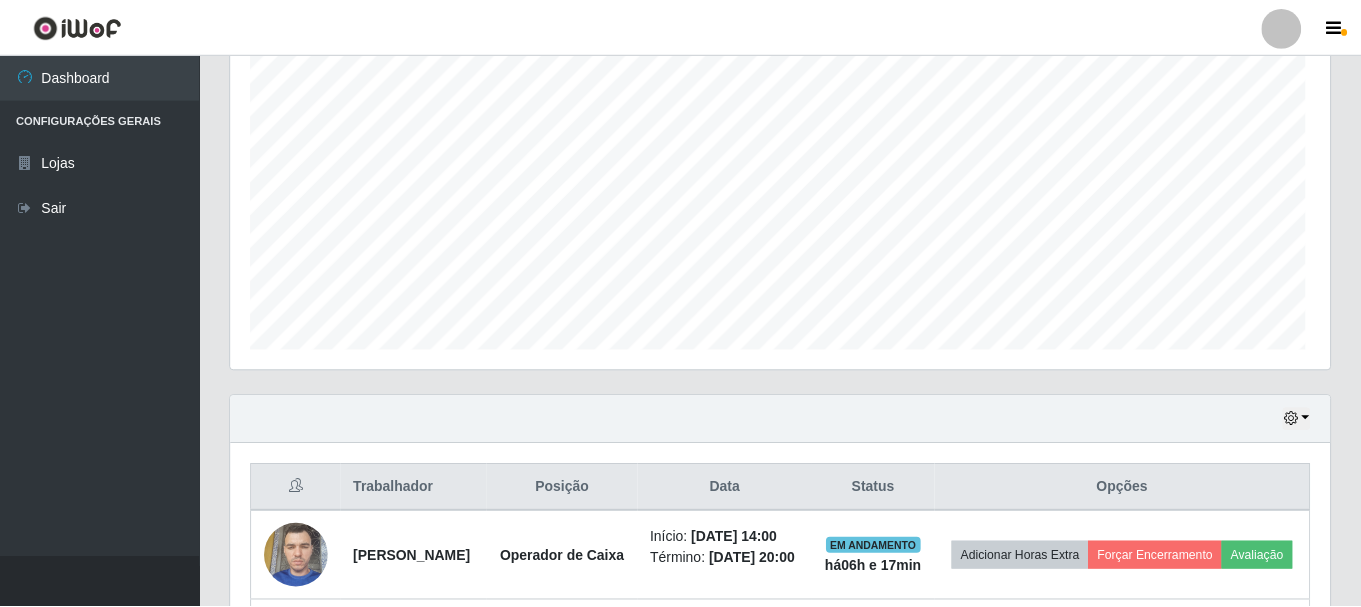 scroll, scrollTop: 999585, scrollLeft: 998901, axis: both 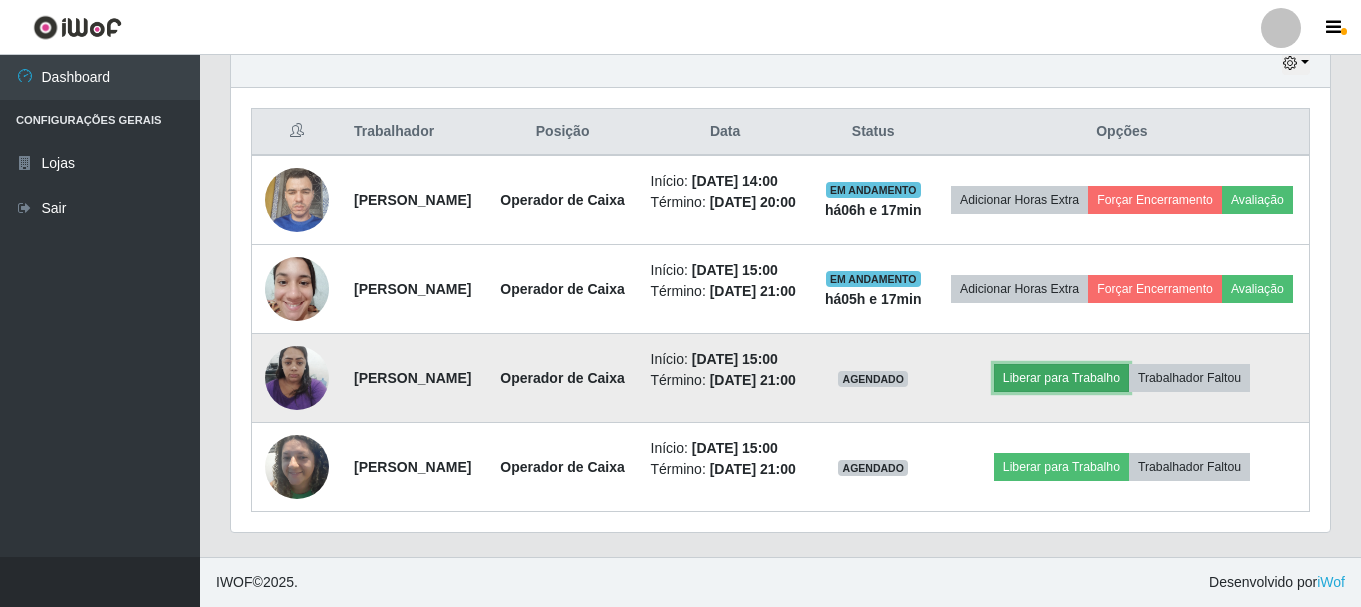 click on "Liberar para Trabalho" at bounding box center (1061, 378) 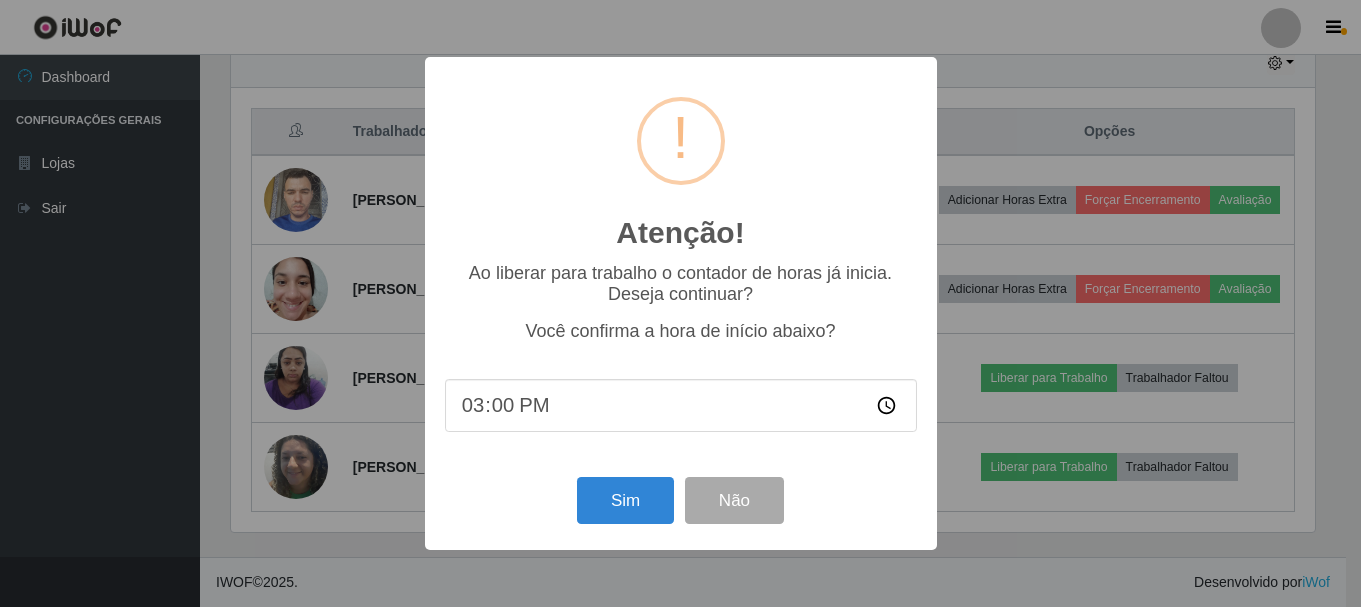 scroll, scrollTop: 999585, scrollLeft: 998911, axis: both 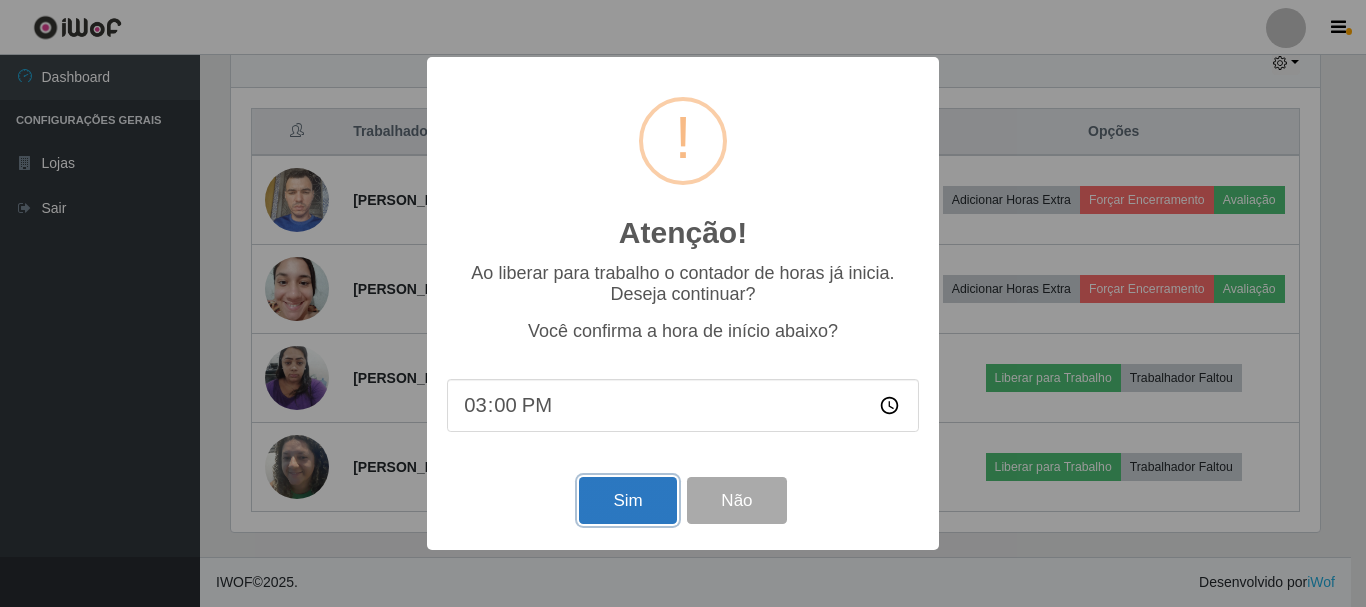 click on "Sim" at bounding box center (627, 500) 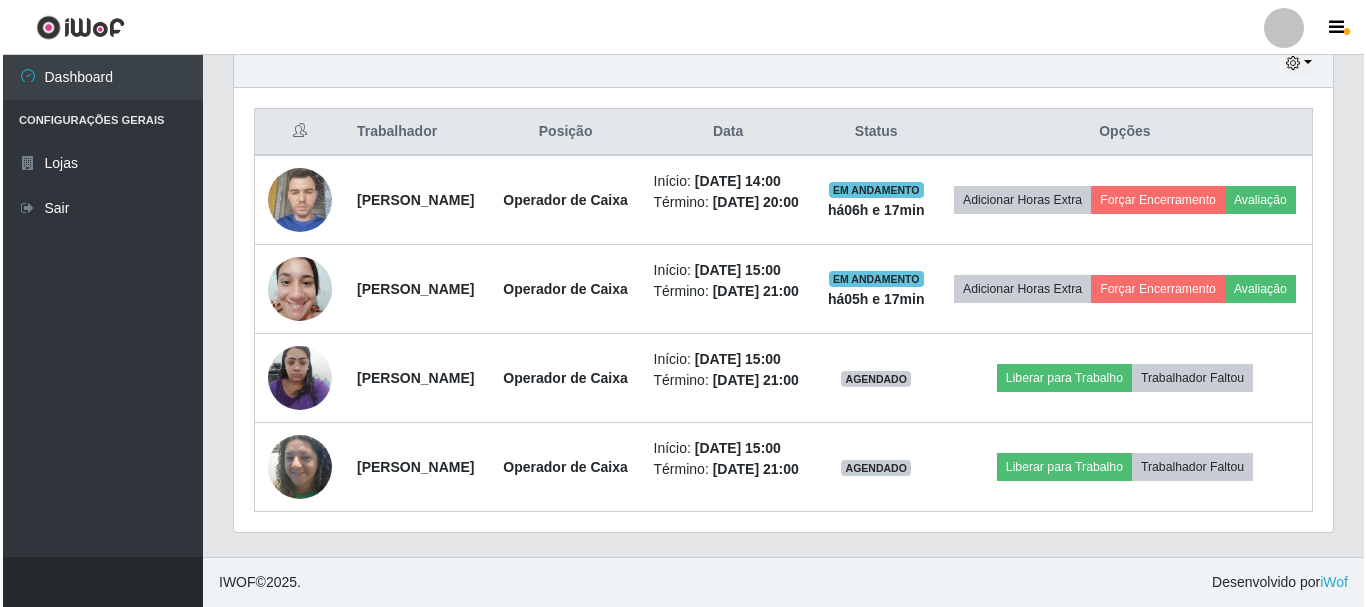 scroll, scrollTop: 365, scrollLeft: 0, axis: vertical 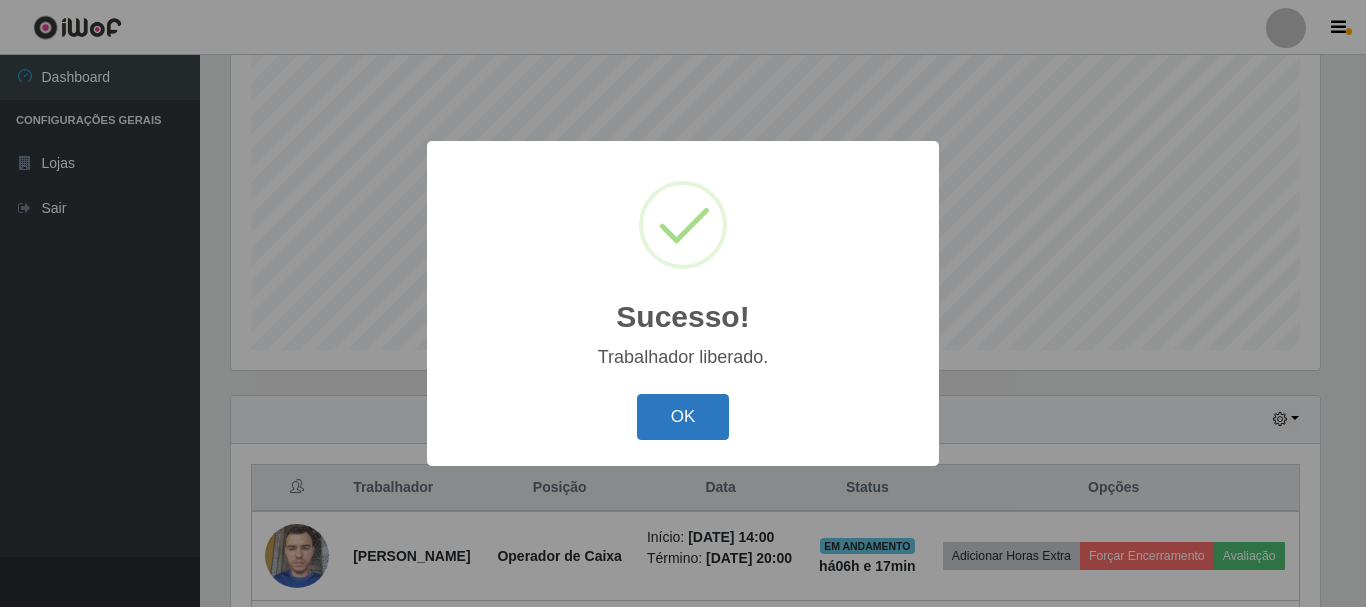 click on "OK" at bounding box center (683, 417) 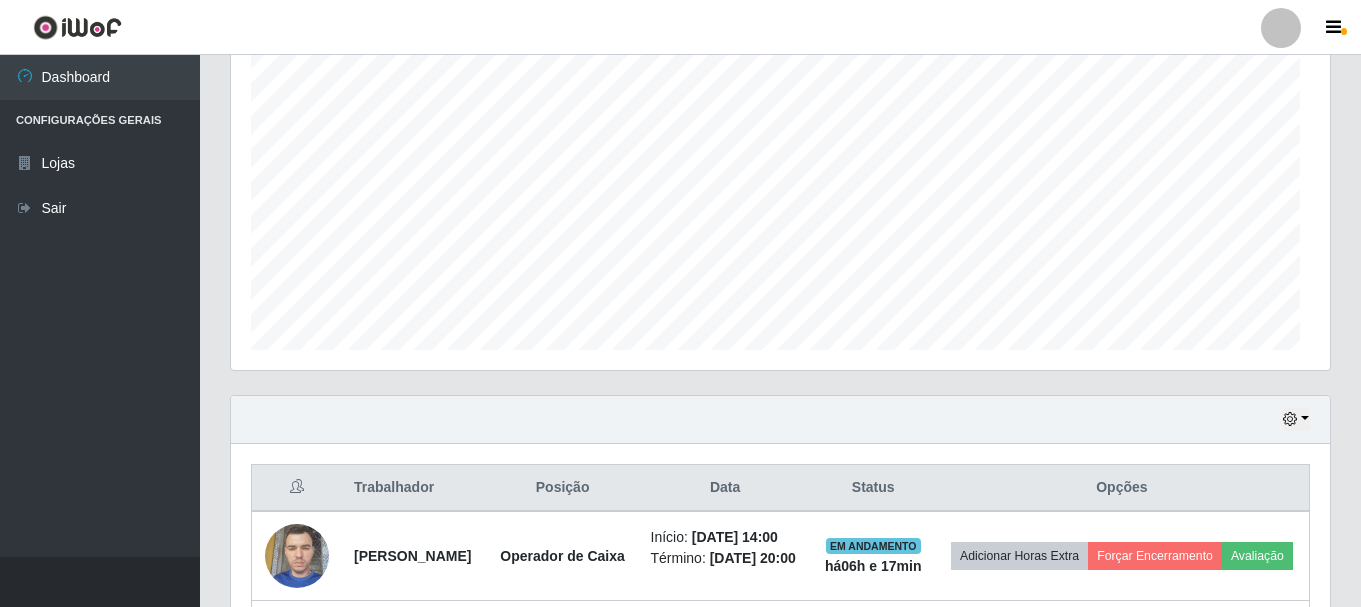 scroll, scrollTop: 999585, scrollLeft: 998901, axis: both 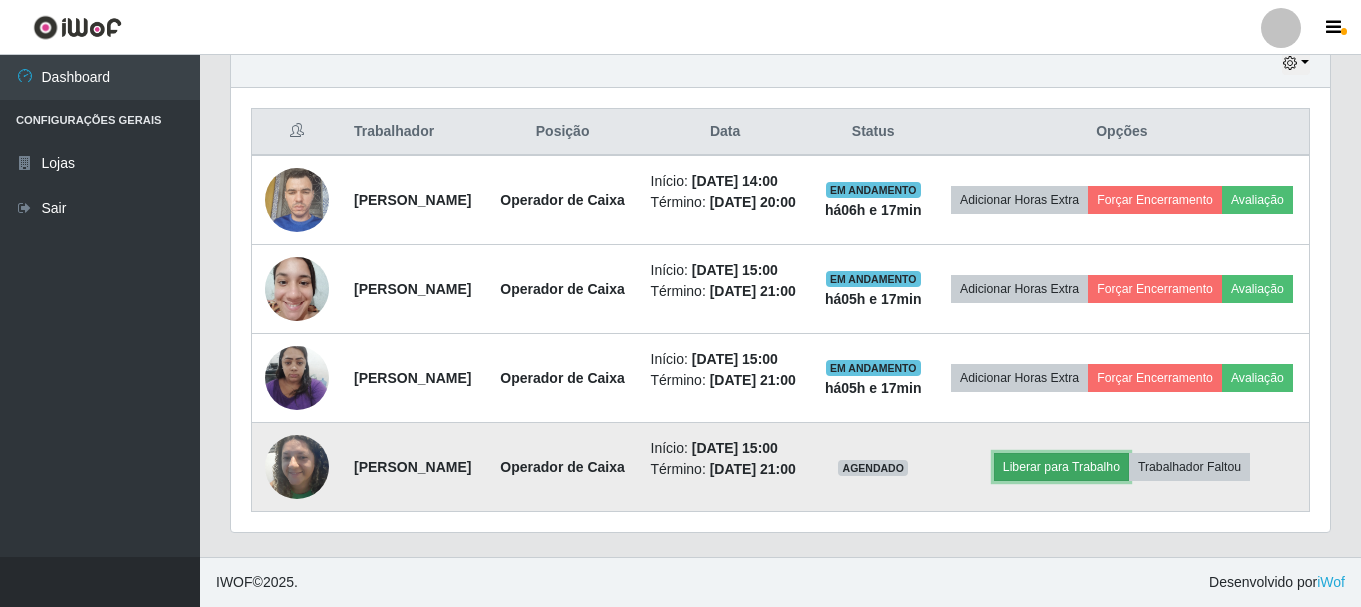 click on "Liberar para Trabalho" at bounding box center (1061, 467) 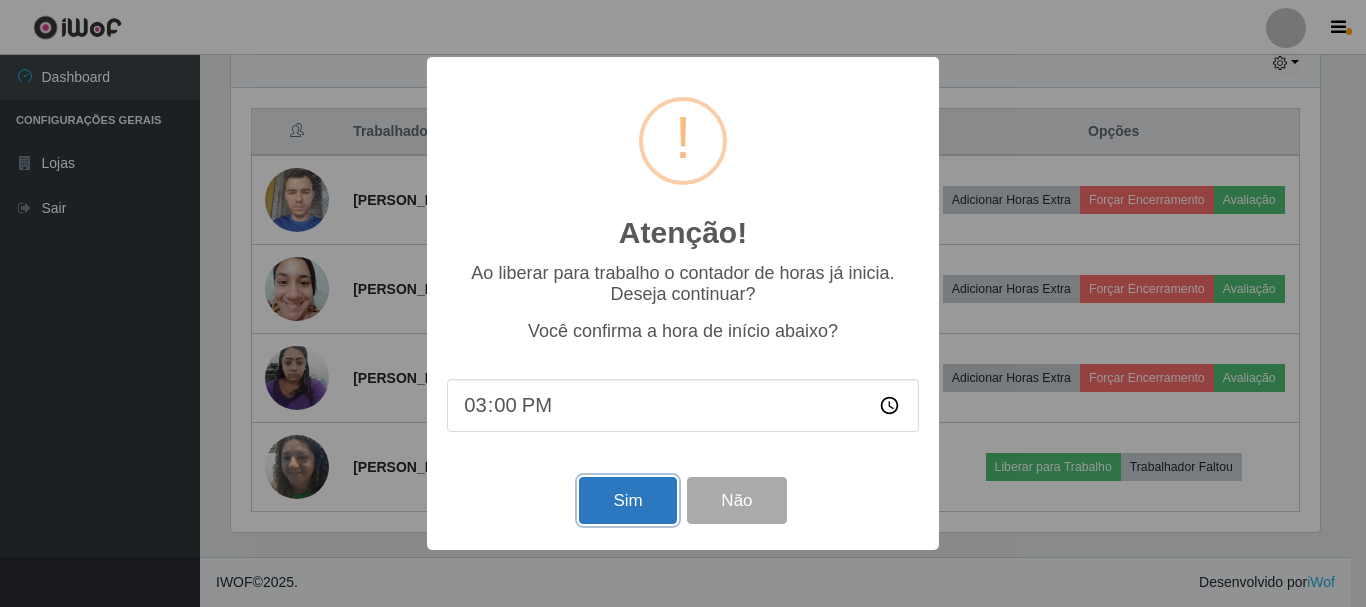 click on "Sim" at bounding box center [627, 500] 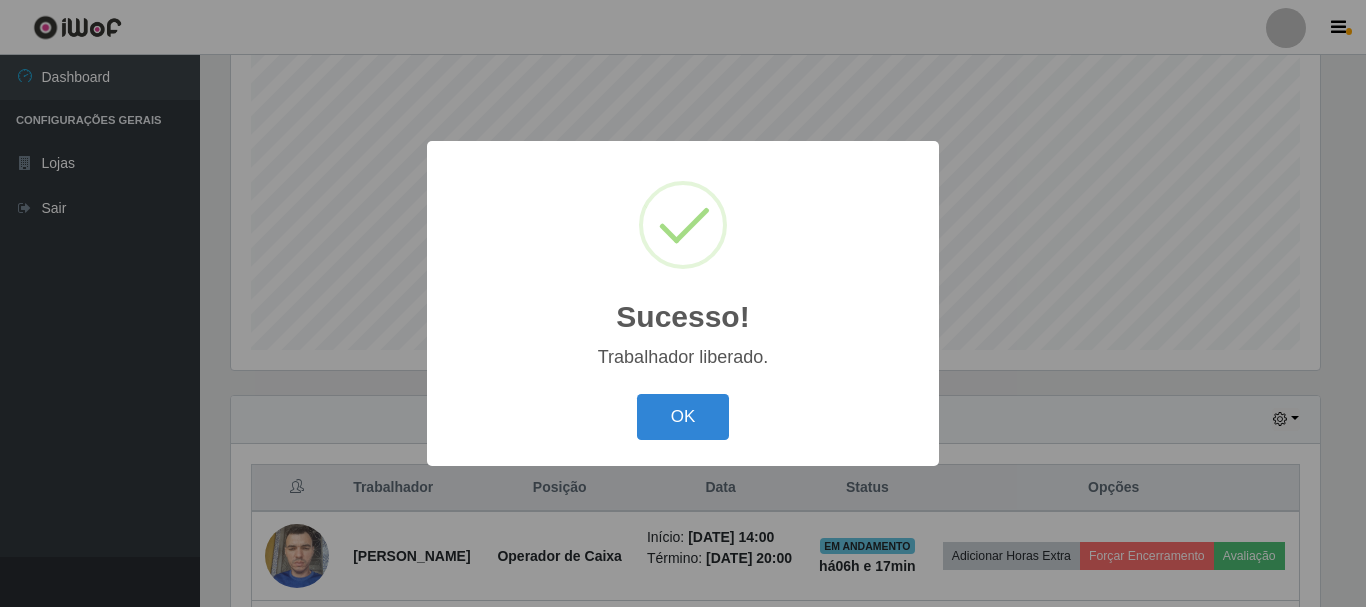 click on "OK Cancel" at bounding box center (683, 416) 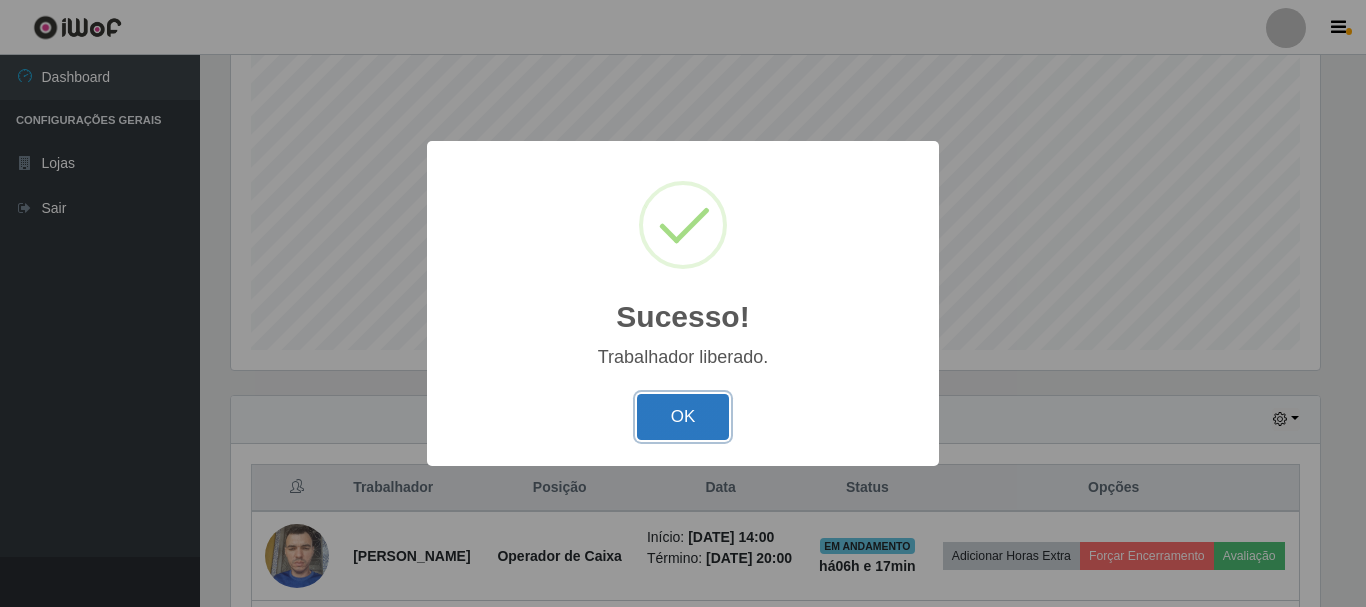 click on "OK" at bounding box center (683, 417) 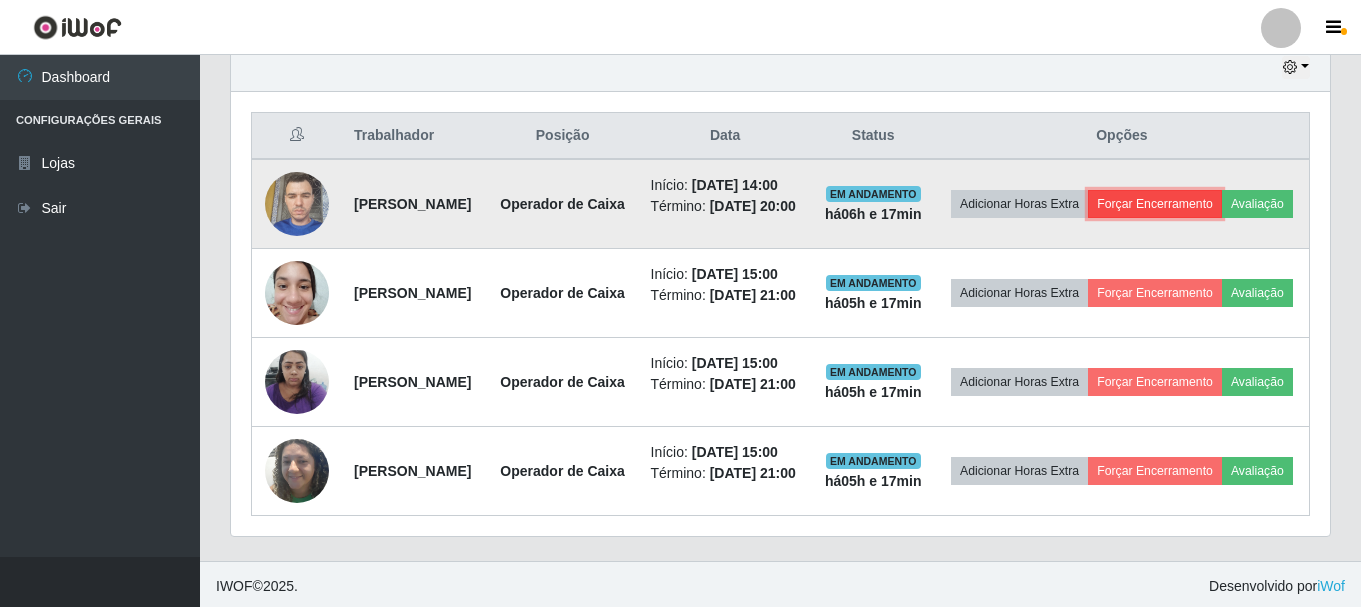 click on "Forçar Encerramento" at bounding box center [1155, 204] 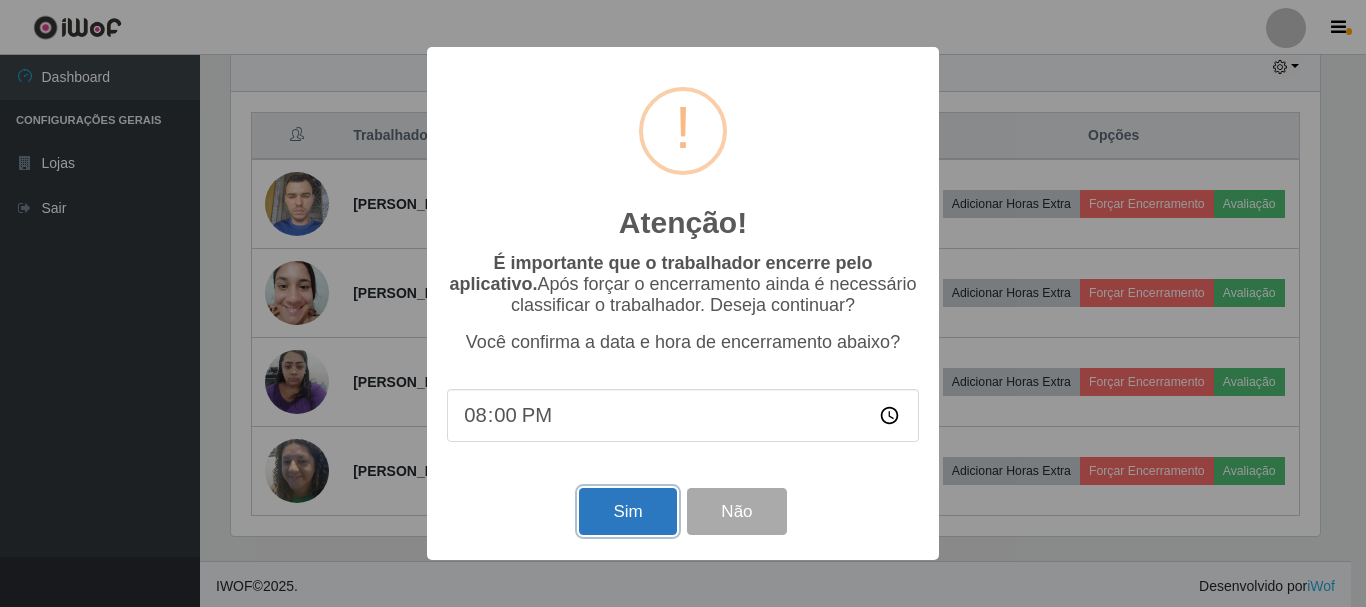 click on "Sim" at bounding box center (627, 511) 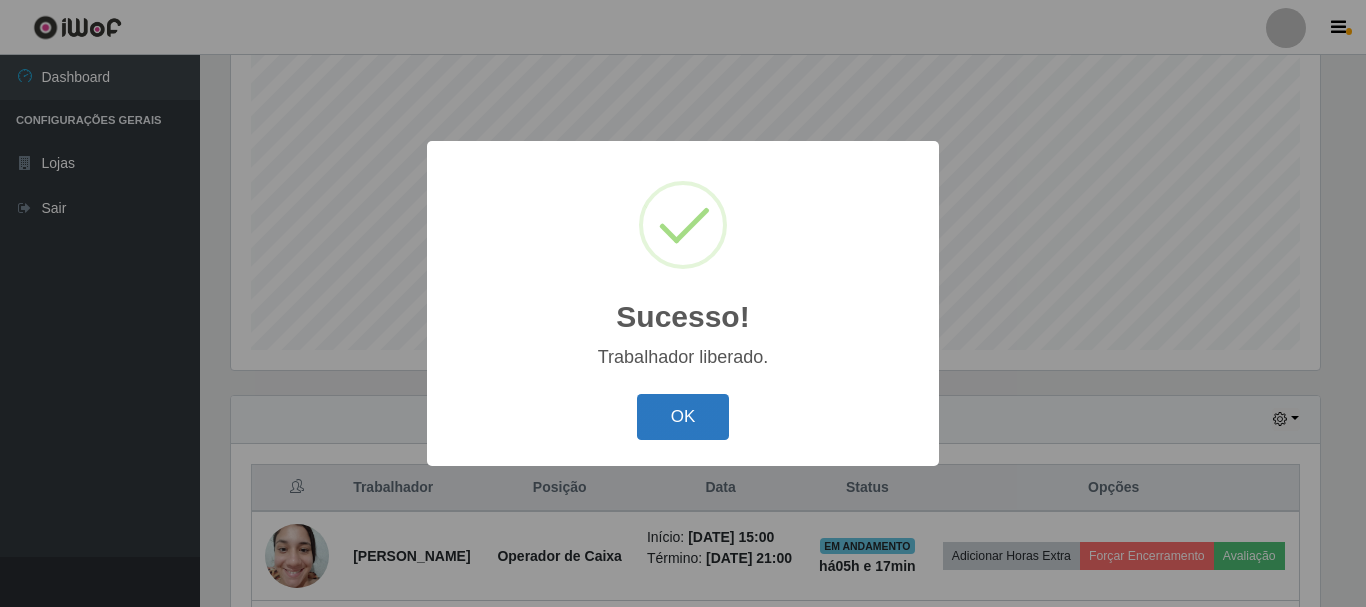 click on "OK" at bounding box center (683, 417) 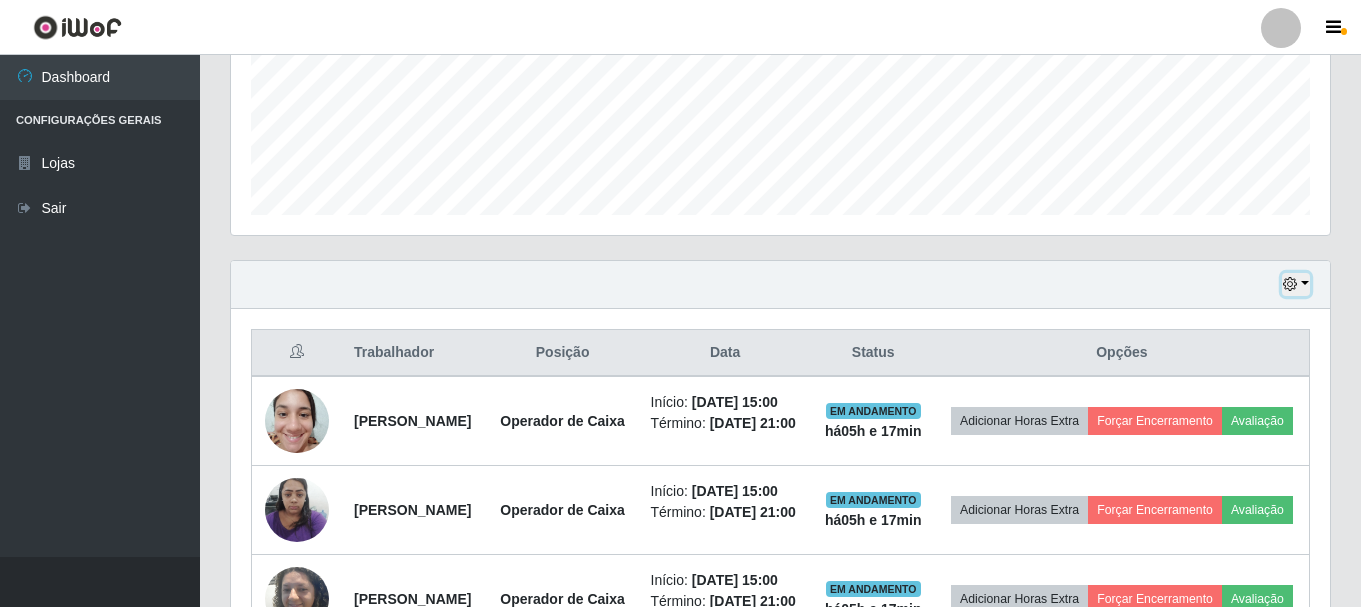 click at bounding box center (1296, 284) 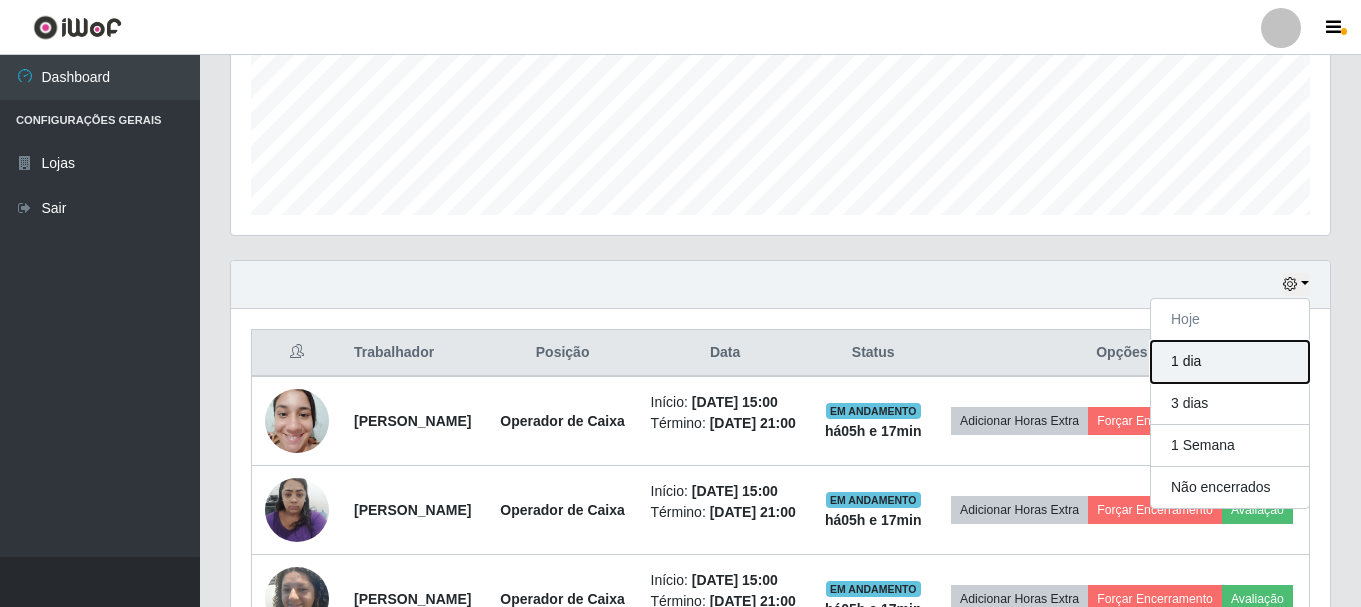 click on "1 dia" at bounding box center (1230, 362) 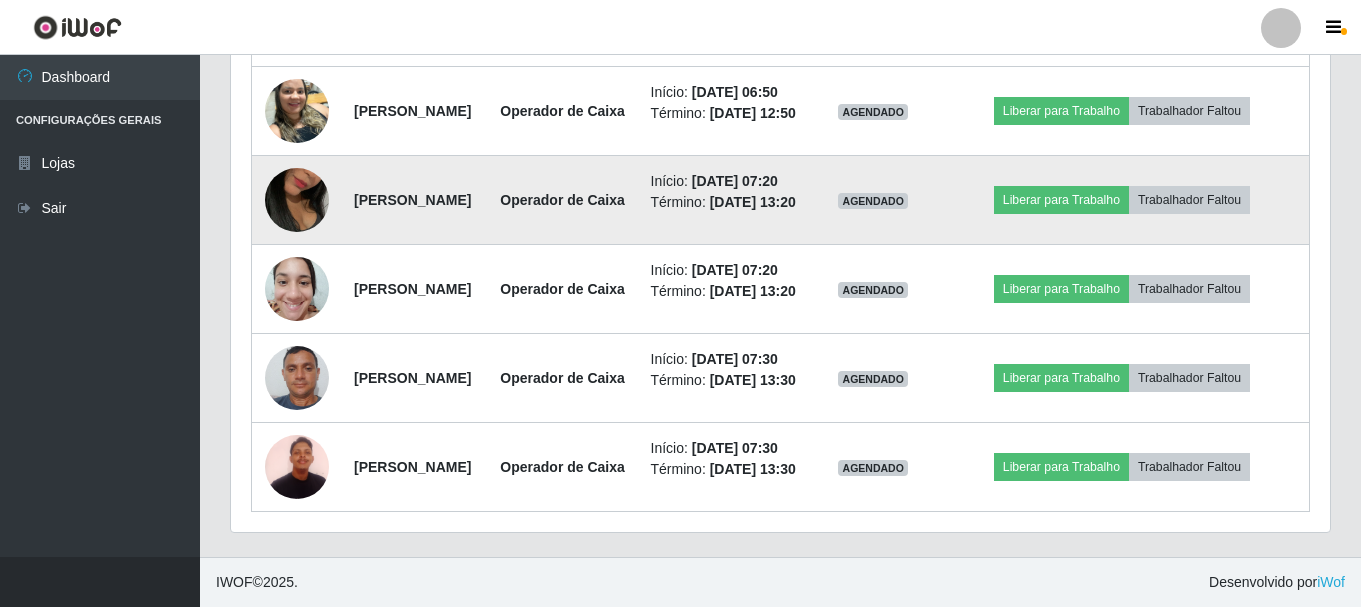 click at bounding box center [297, 200] 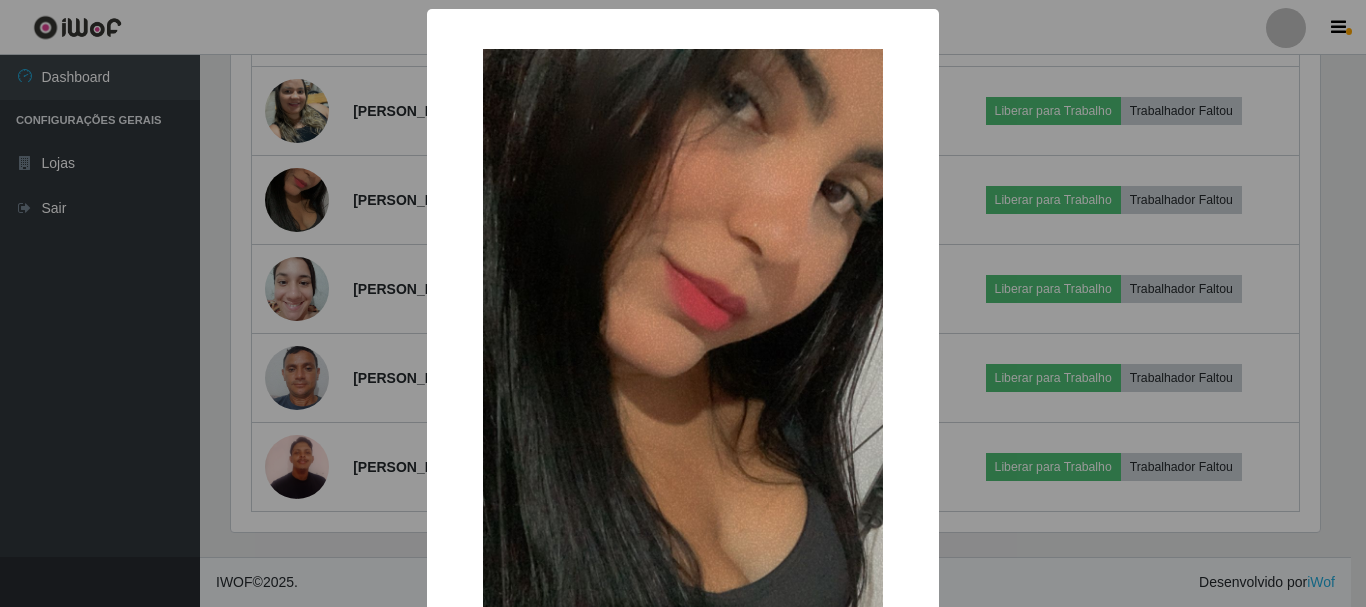 click at bounding box center [683, 404] 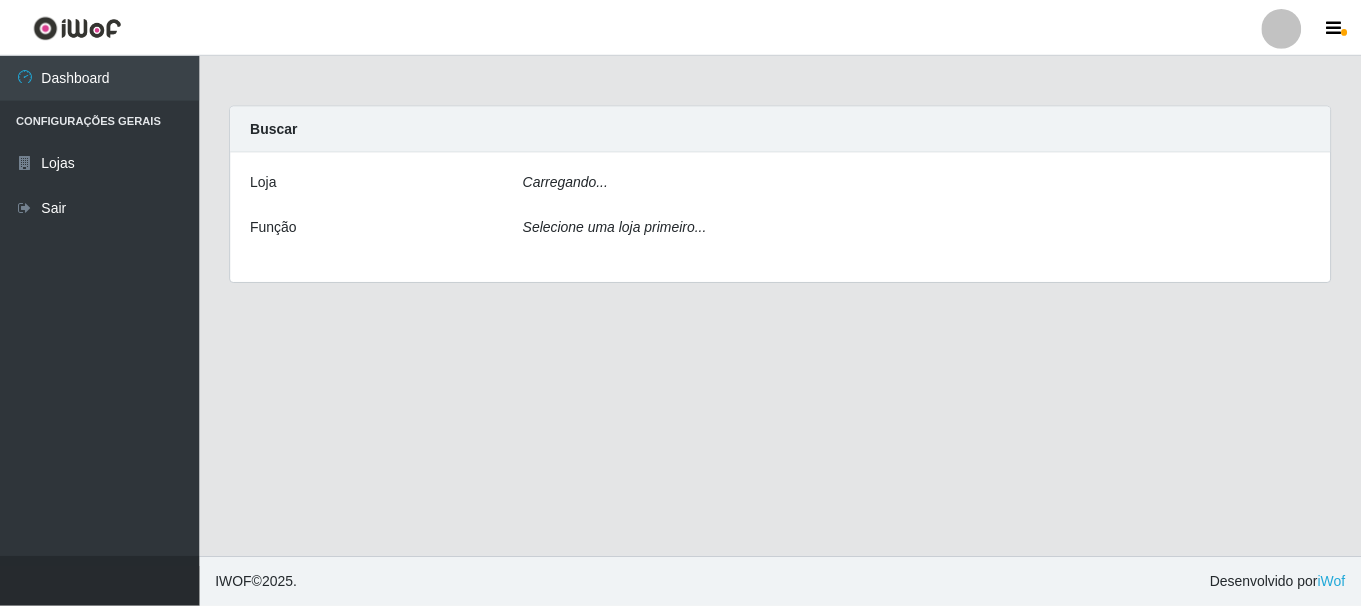 scroll, scrollTop: 0, scrollLeft: 0, axis: both 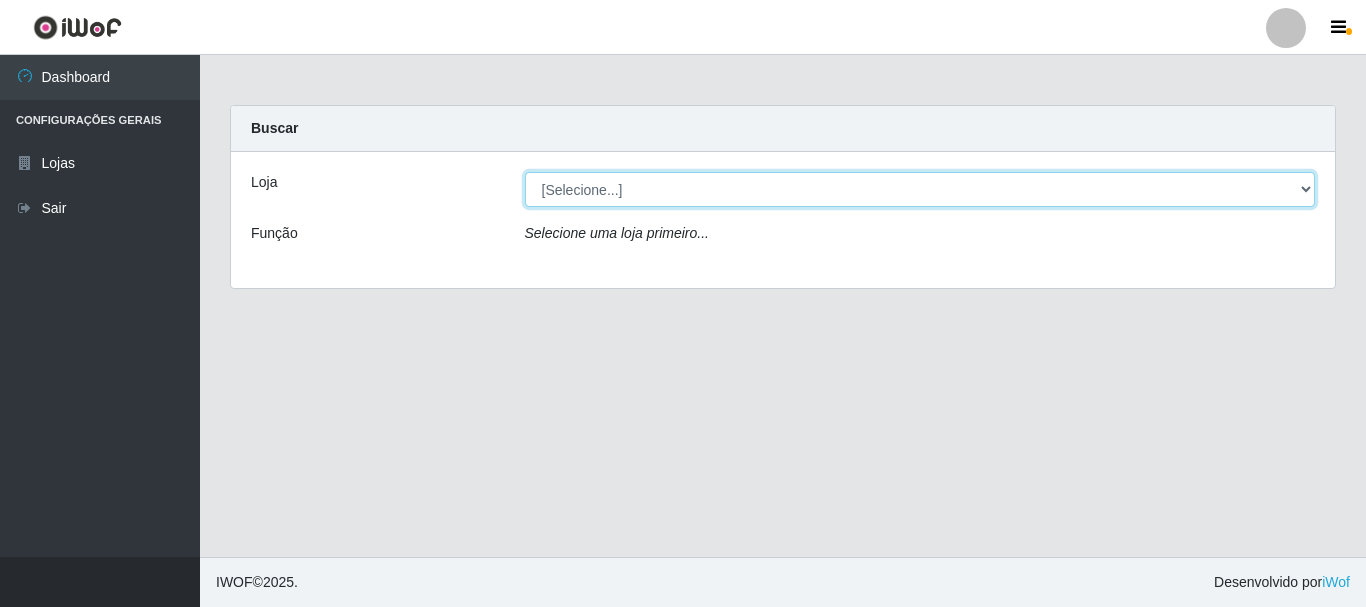 drag, startPoint x: 1305, startPoint y: 185, endPoint x: 1294, endPoint y: 181, distance: 11.7046995 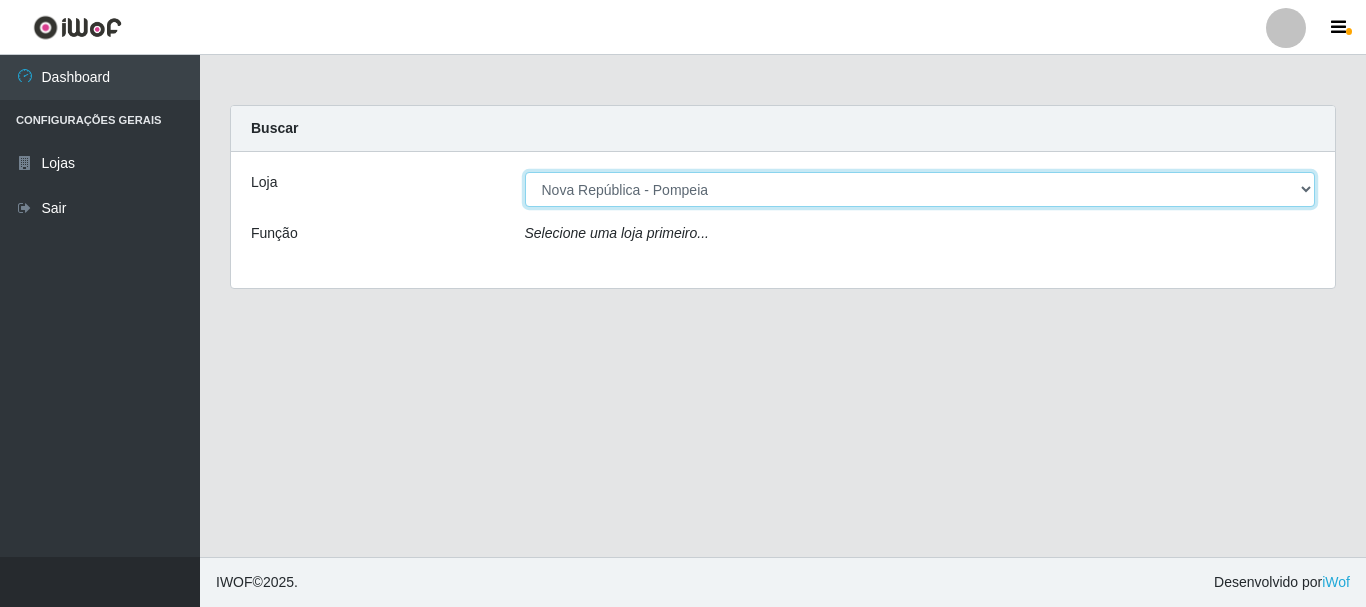 click on "[Selecione...] [GEOGRAPHIC_DATA] [GEOGRAPHIC_DATA]" at bounding box center [920, 189] 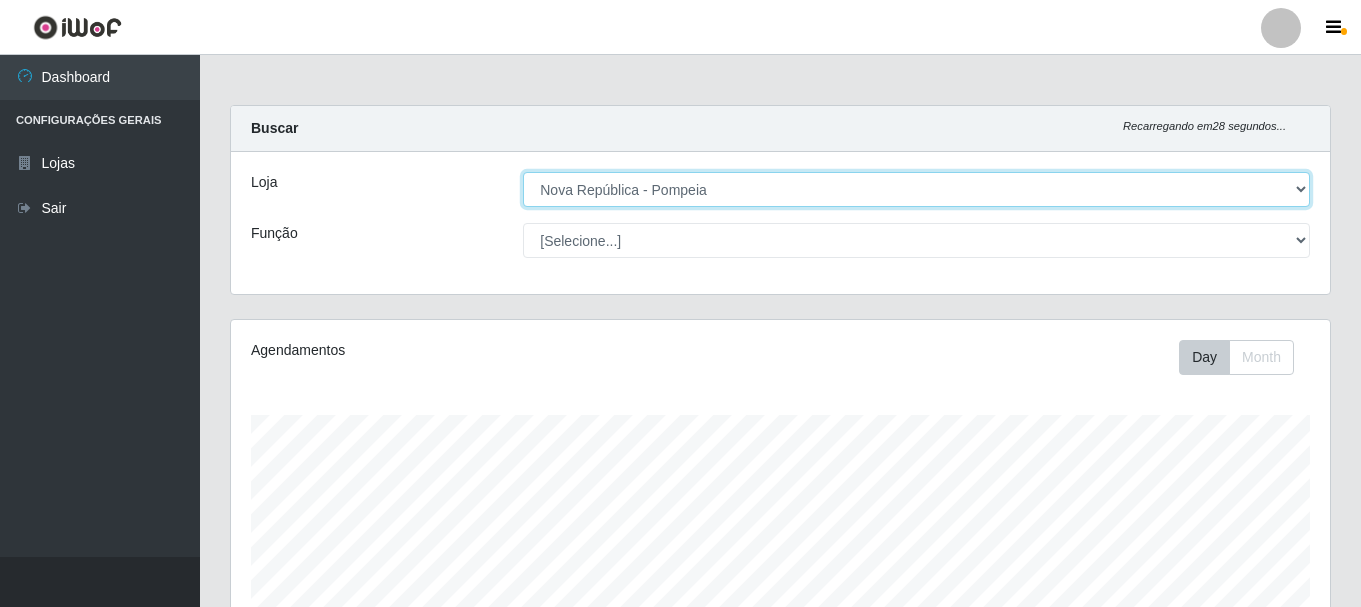 scroll, scrollTop: 999585, scrollLeft: 998901, axis: both 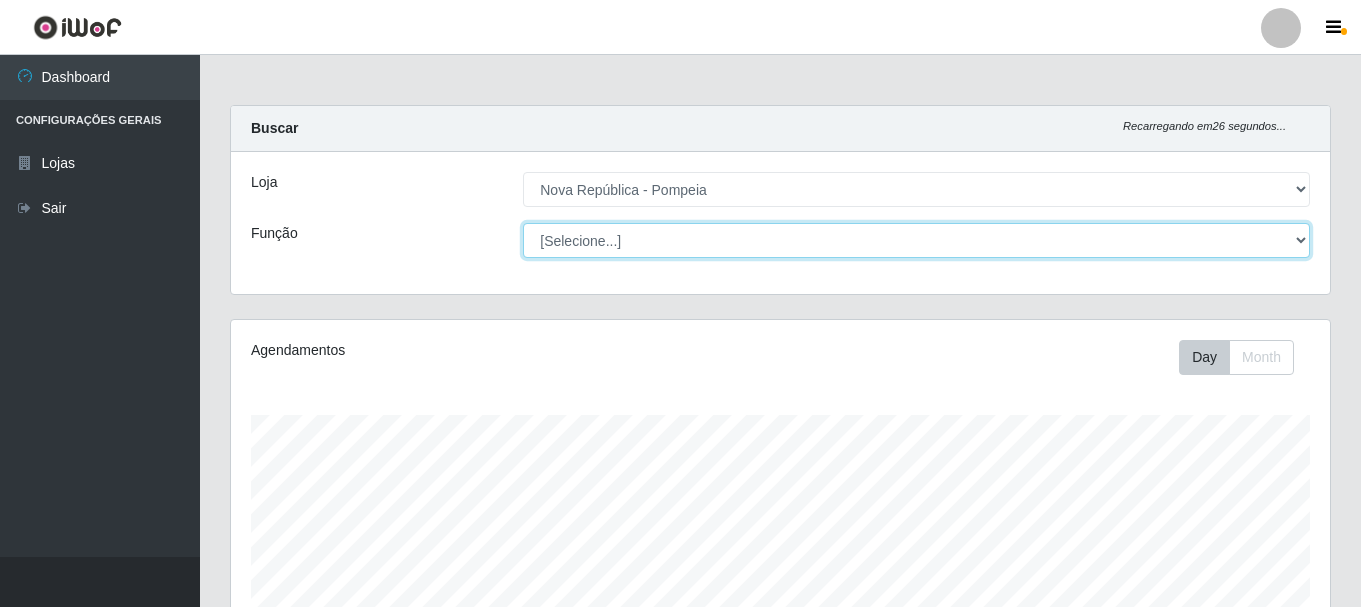 click on "[Selecione...] Balconista Operador de Caixa Recepcionista Repositor" at bounding box center [916, 240] 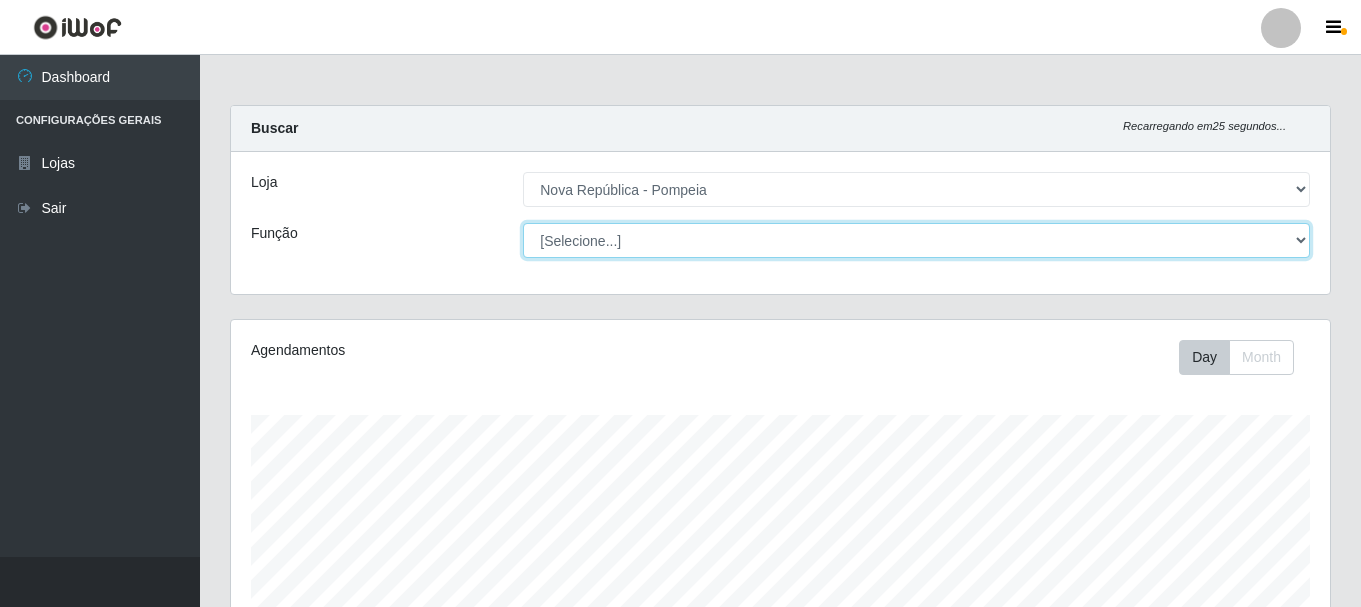select on "22" 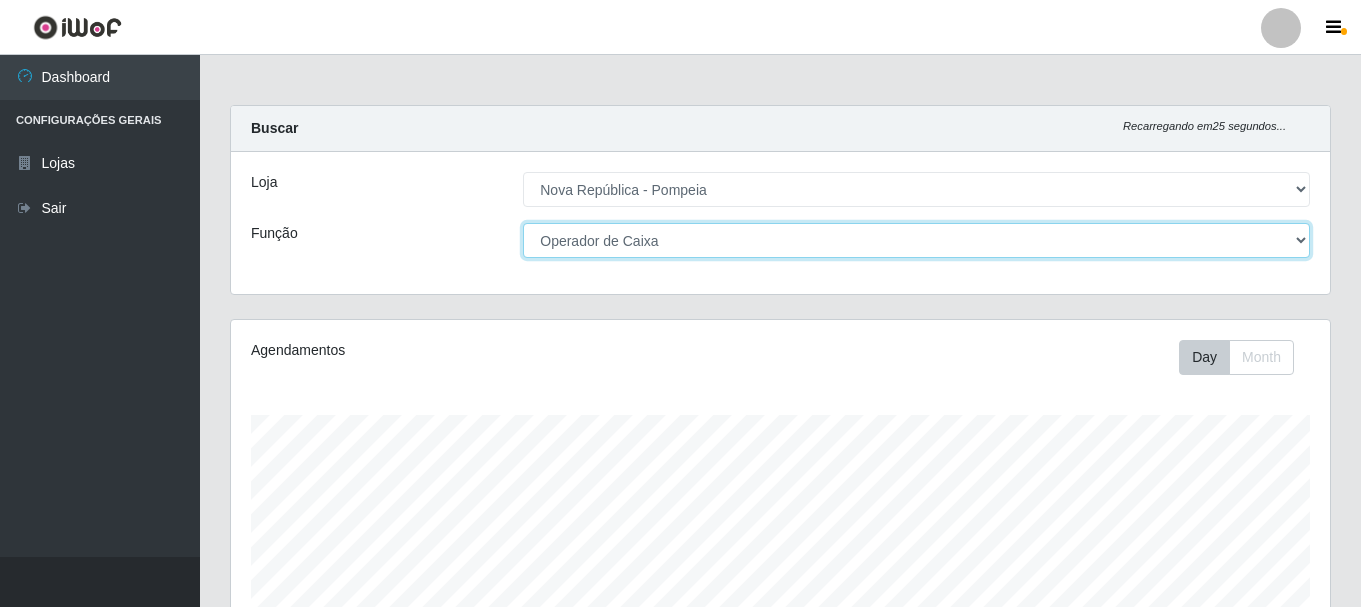 click on "[Selecione...] Balconista Operador de Caixa Recepcionista Repositor" at bounding box center [916, 240] 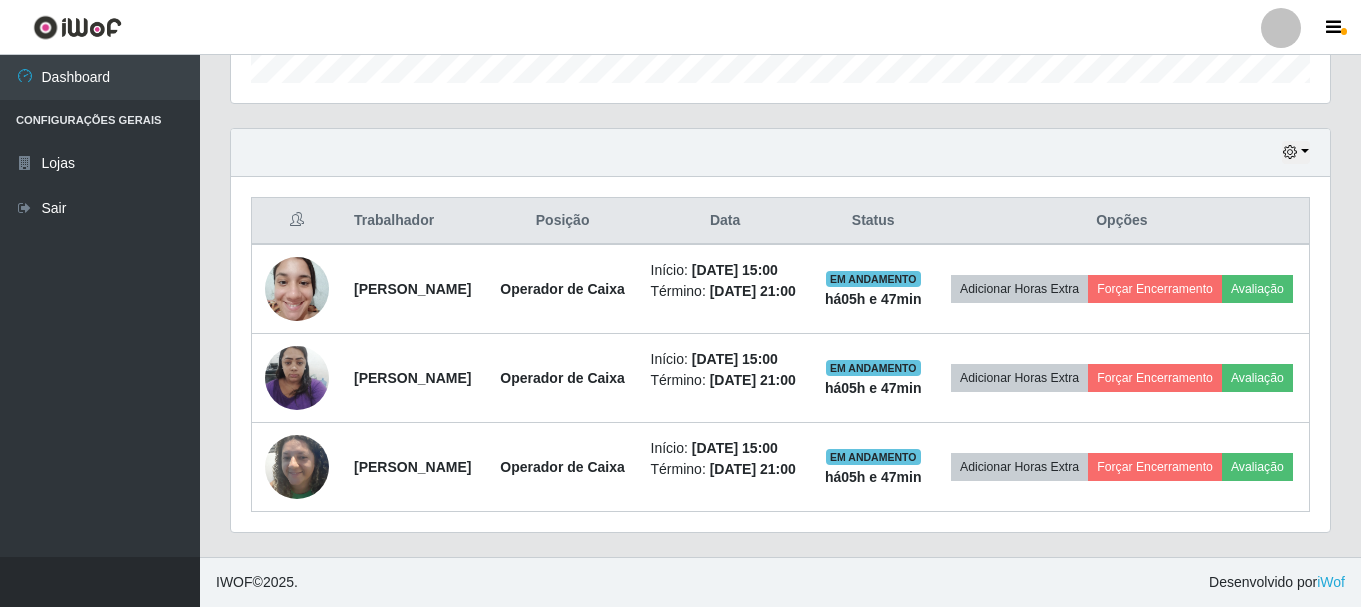 scroll, scrollTop: 740, scrollLeft: 0, axis: vertical 